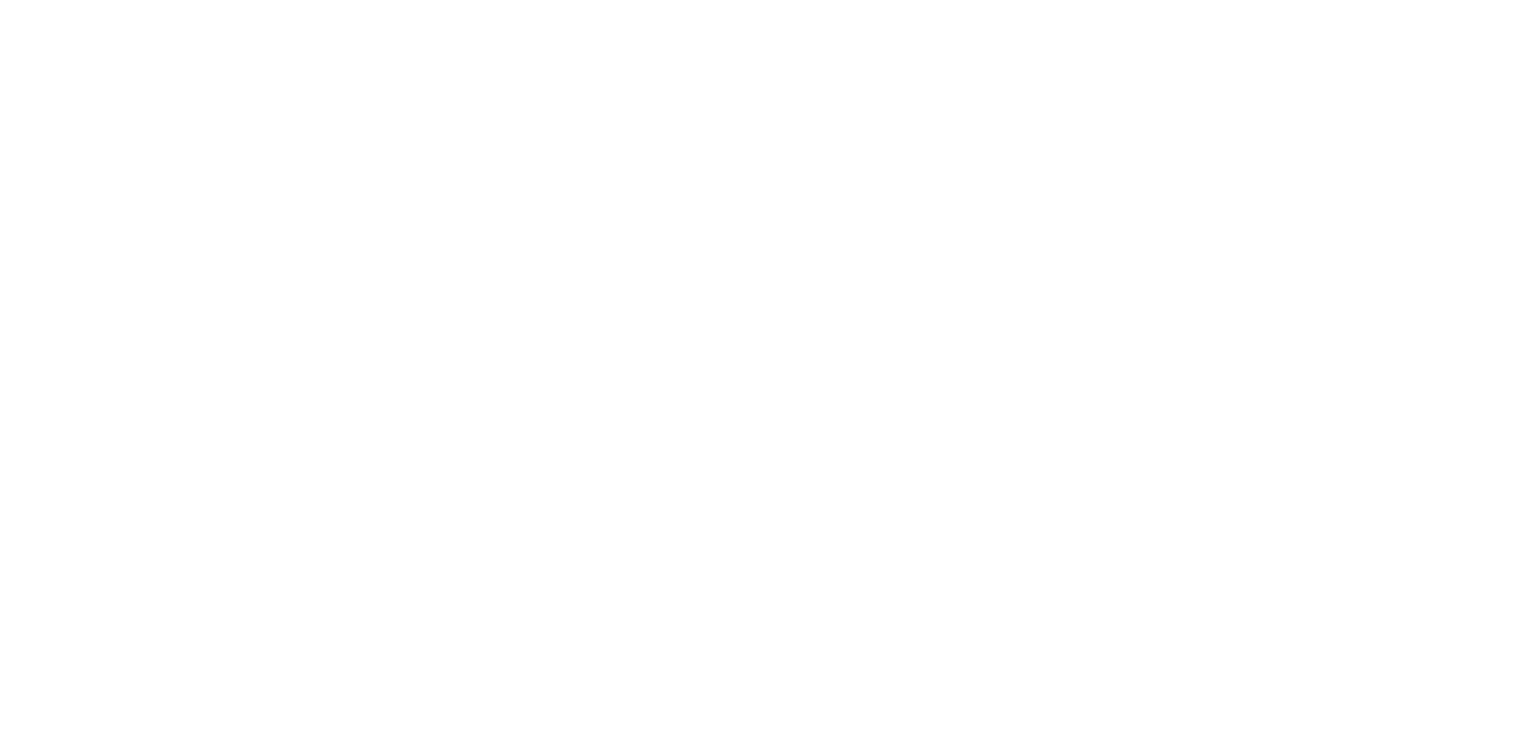 scroll, scrollTop: 0, scrollLeft: 0, axis: both 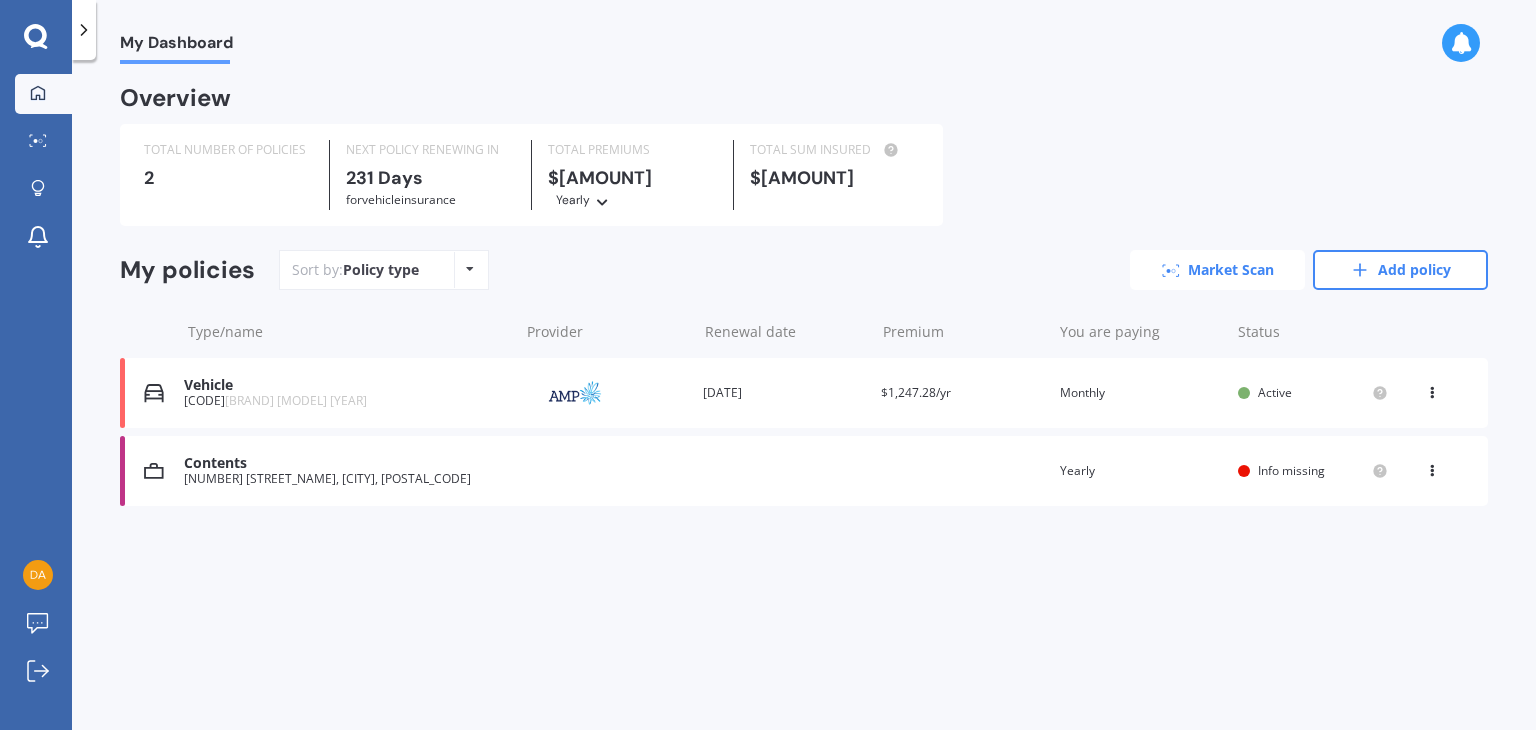 click on "Market Scan" at bounding box center [1217, 270] 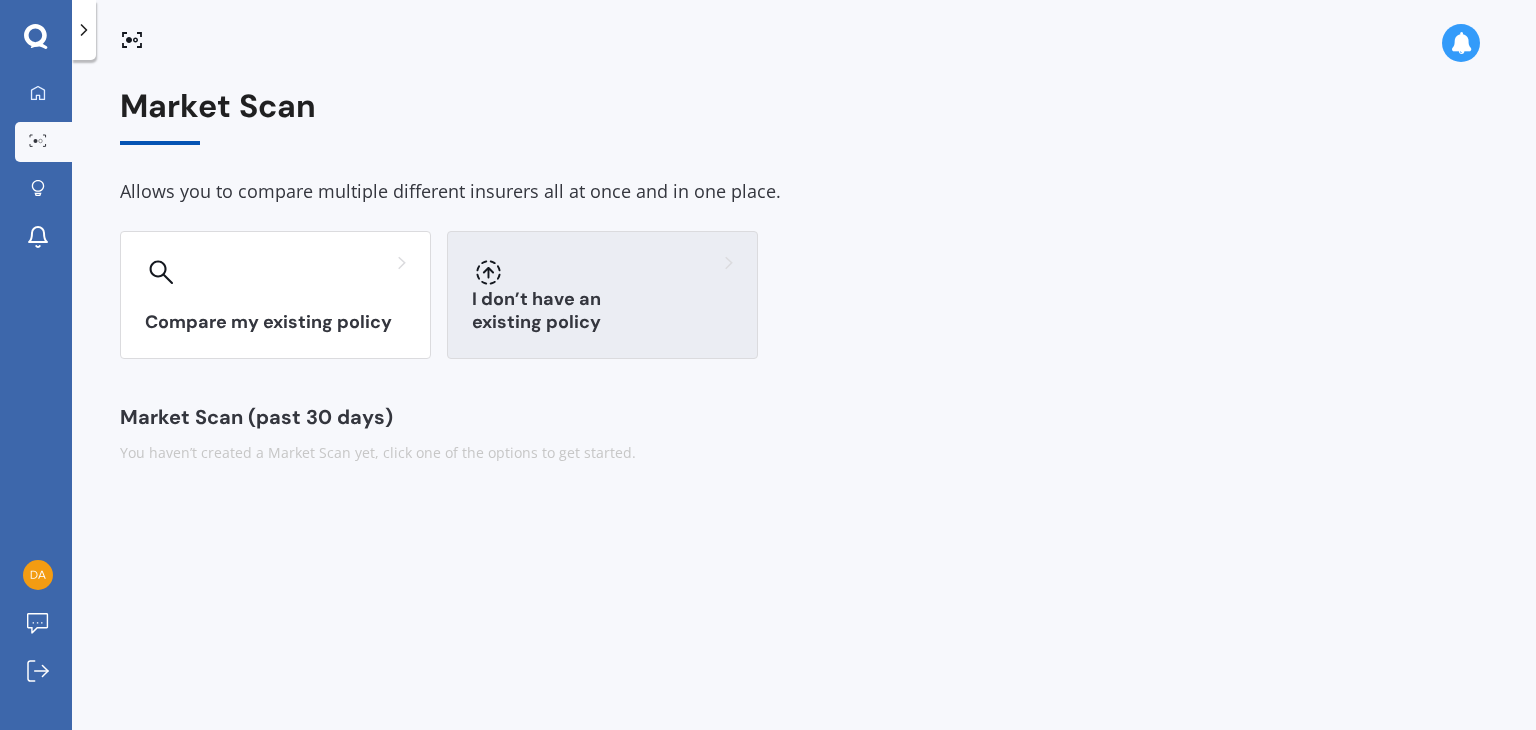 click on "I don’t have an existing policy" at bounding box center (602, 295) 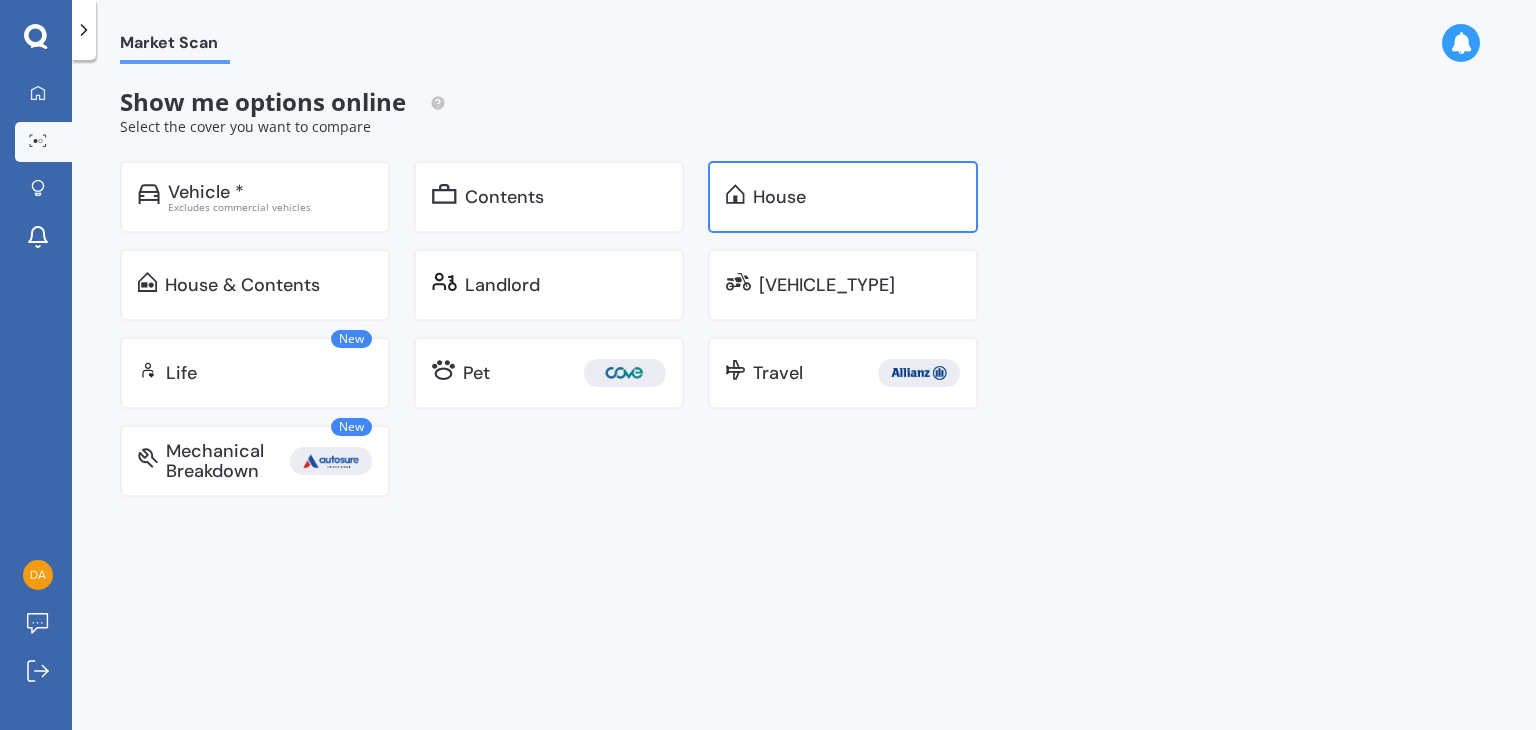 click on "House" at bounding box center (206, 192) 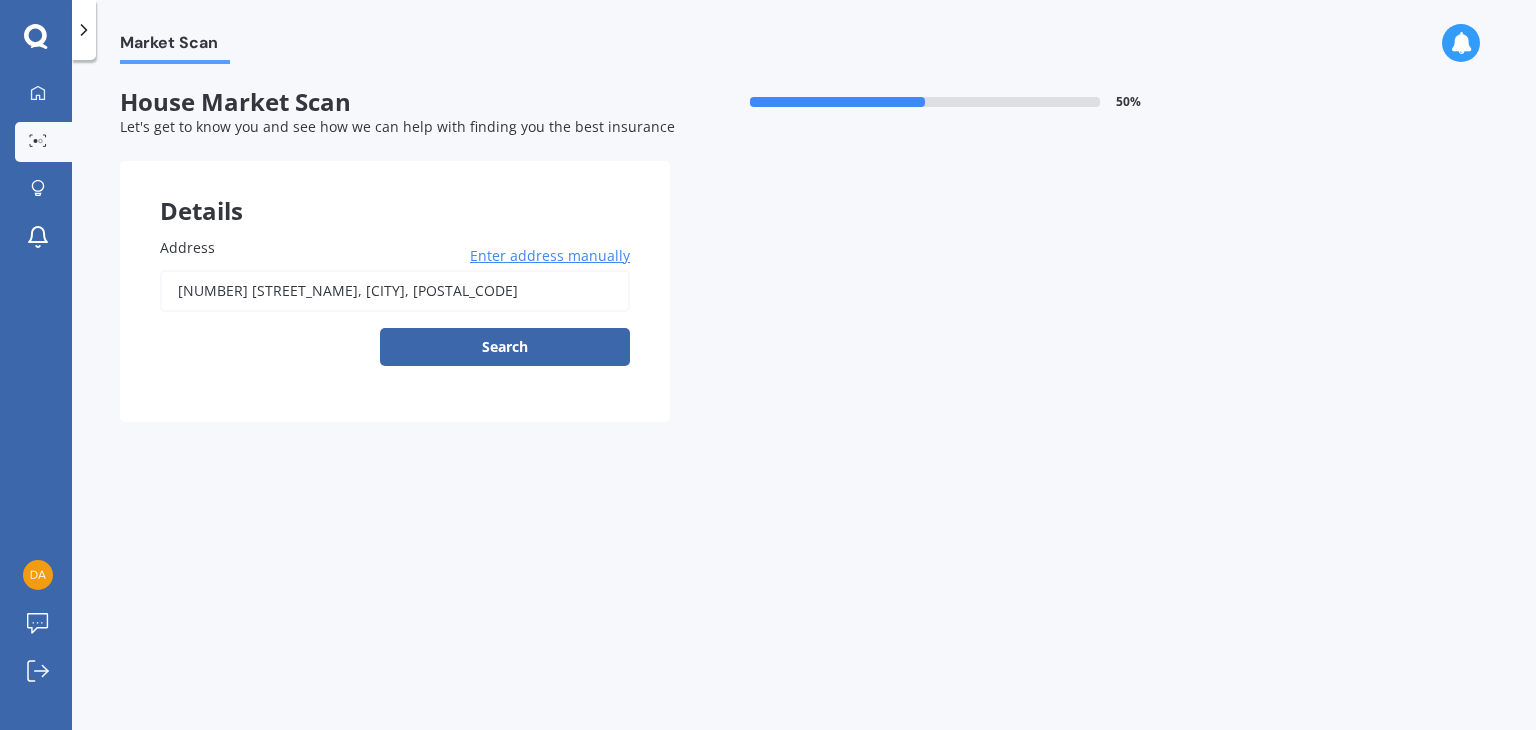 click on "Enter address manually" at bounding box center [550, 256] 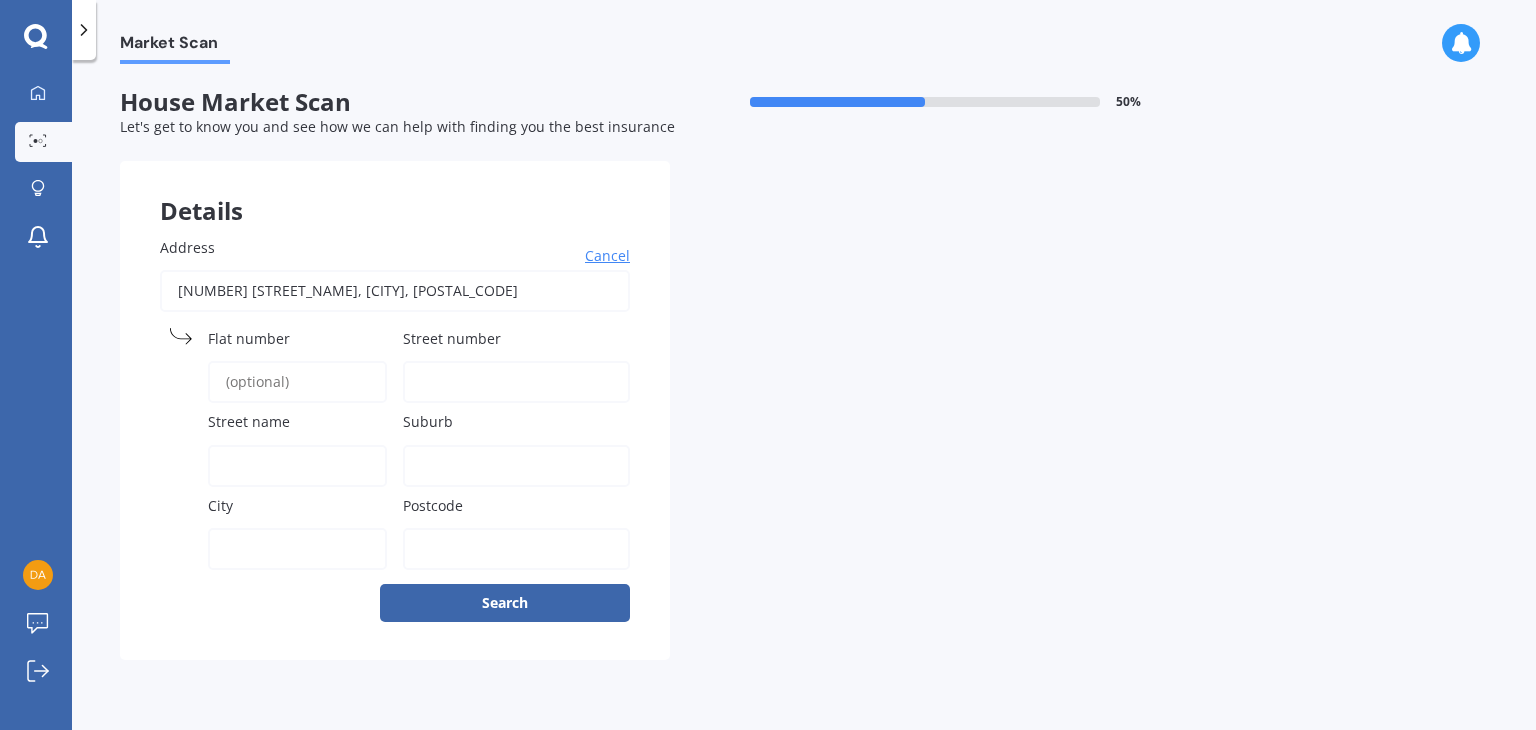 drag, startPoint x: 448, startPoint y: 284, endPoint x: 10, endPoint y: 308, distance: 438.65704 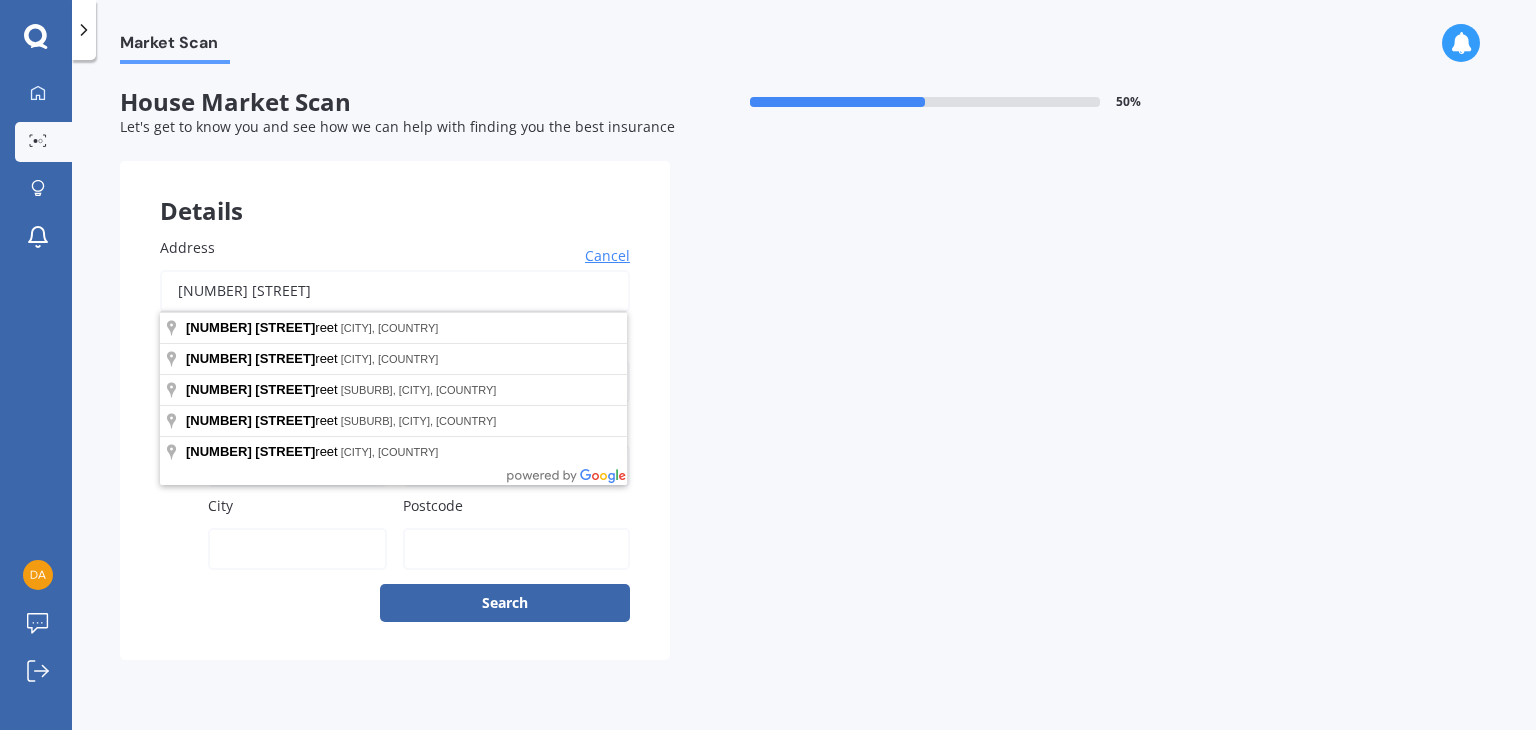 click on "[NUMBER] [STREET]" at bounding box center [395, 291] 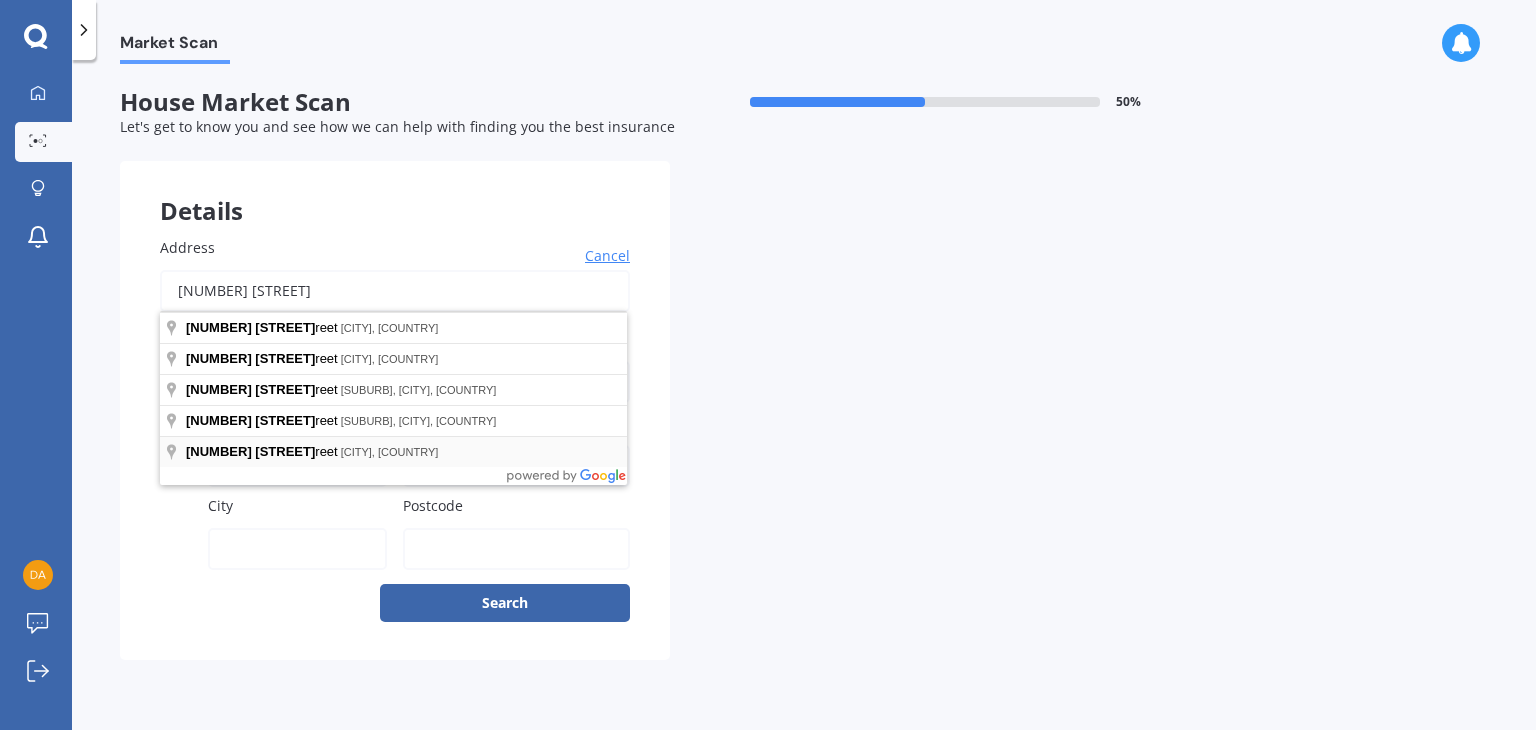 type on "[NUMBER] [STREET]" 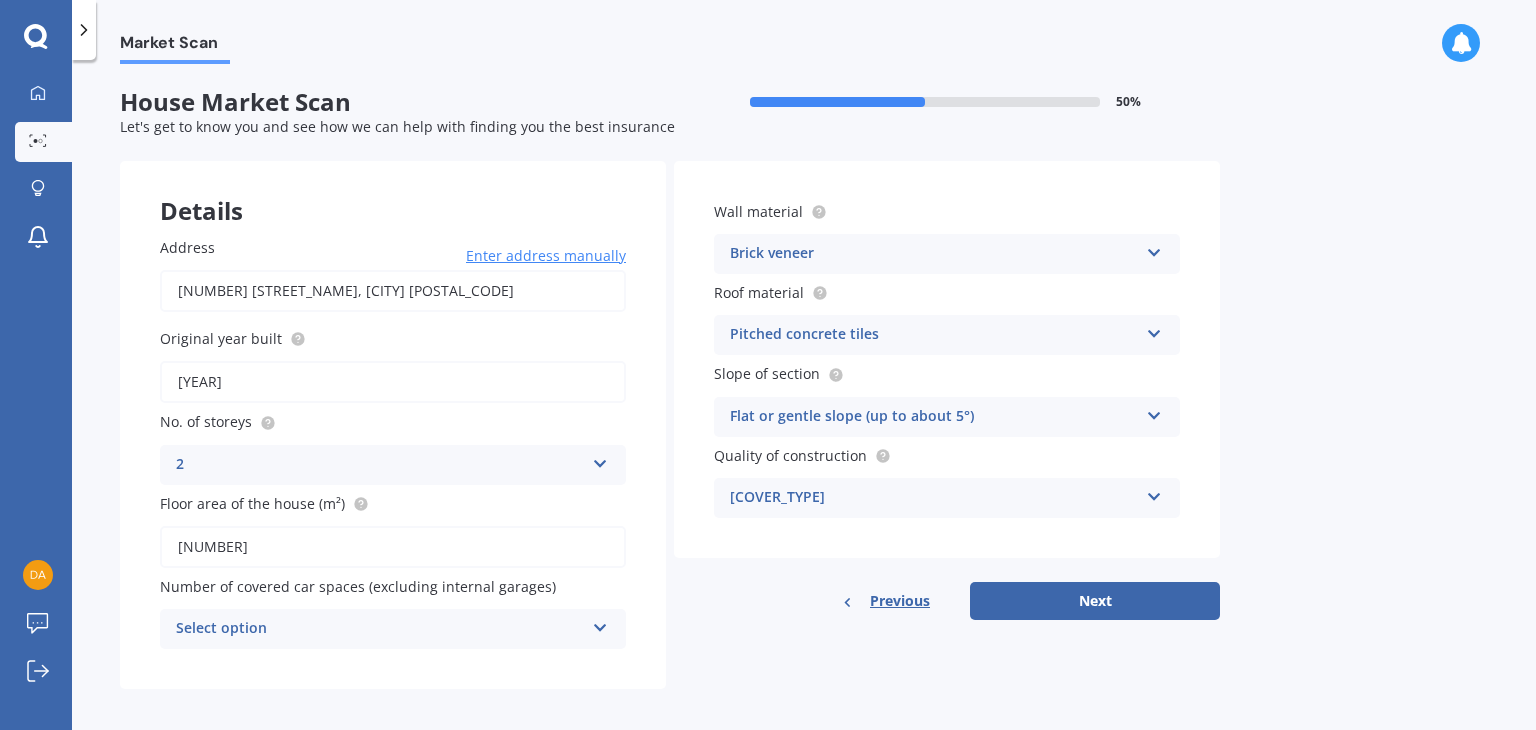click on "Brick veneer" at bounding box center (380, 465) 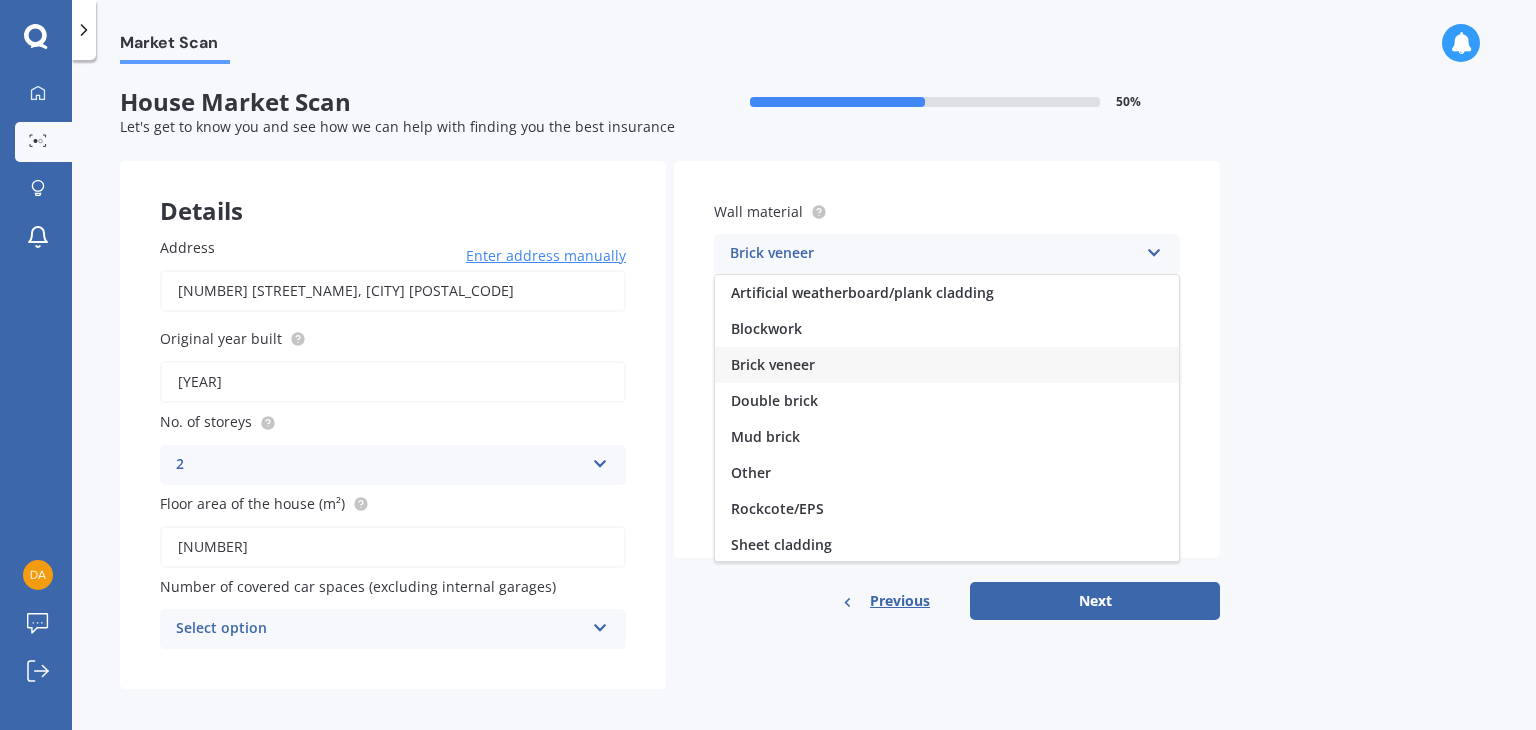 click on "Brick veneer" at bounding box center [934, 254] 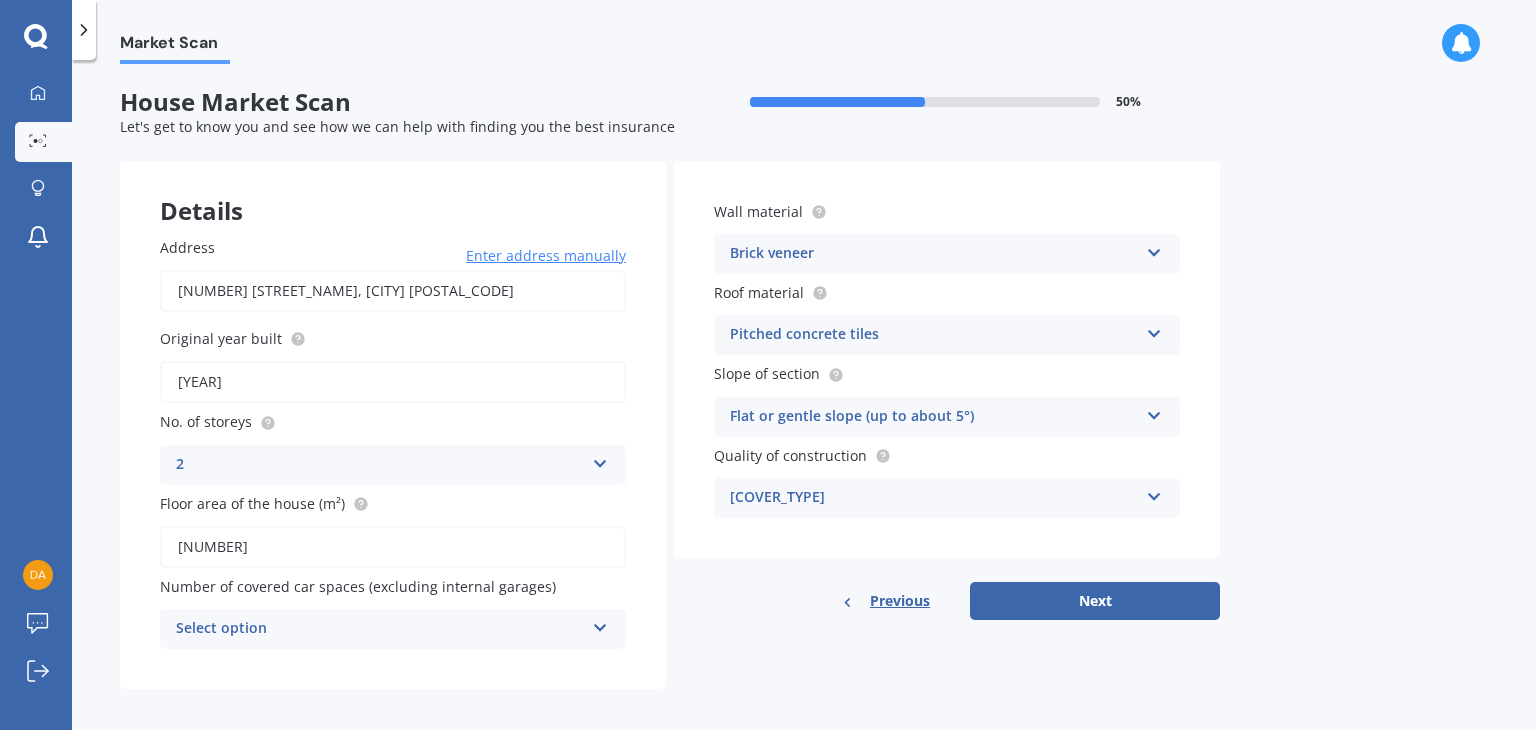 click on "Flat or gentle slope (up to about 5°)" at bounding box center [380, 465] 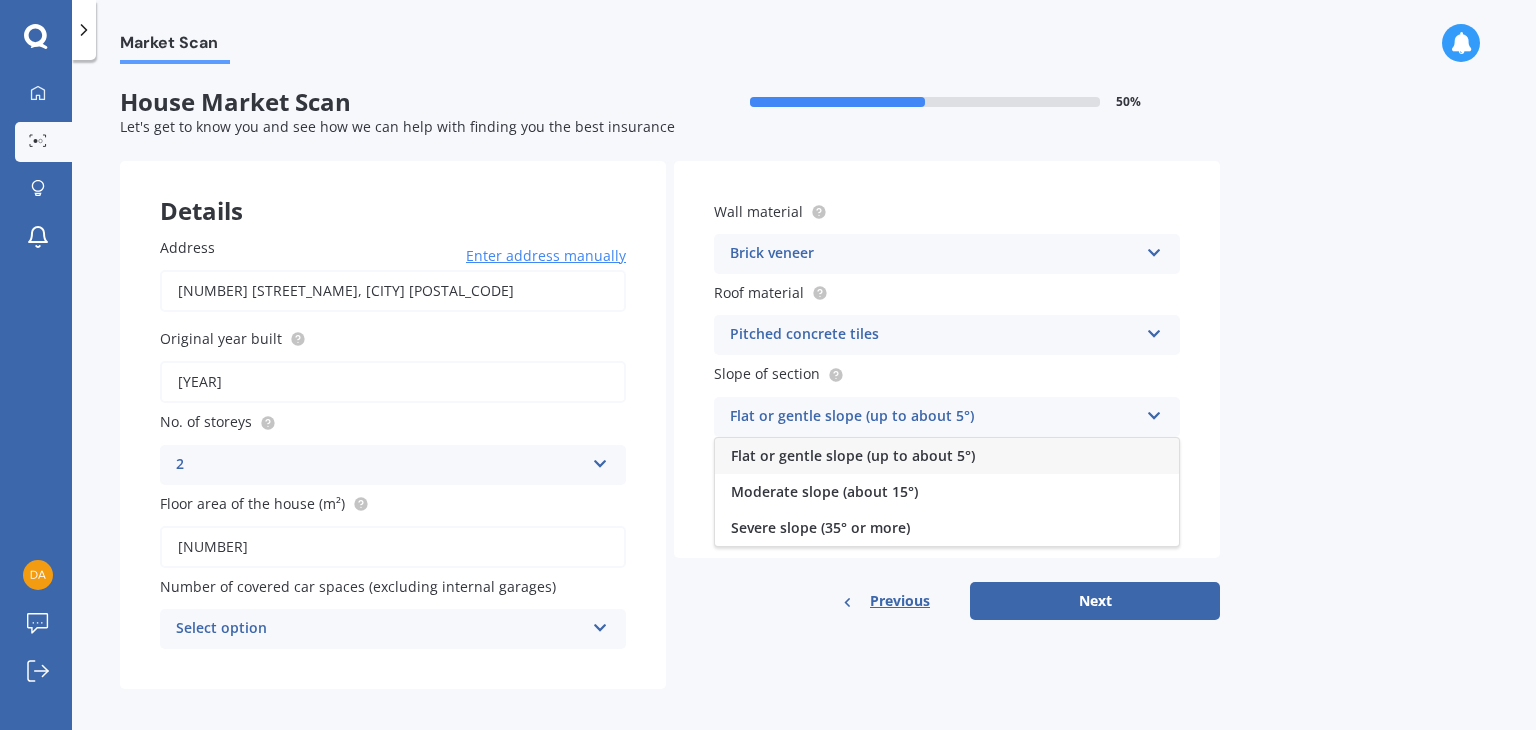 click on "Flat or gentle slope (up to about 5°)" at bounding box center (934, 417) 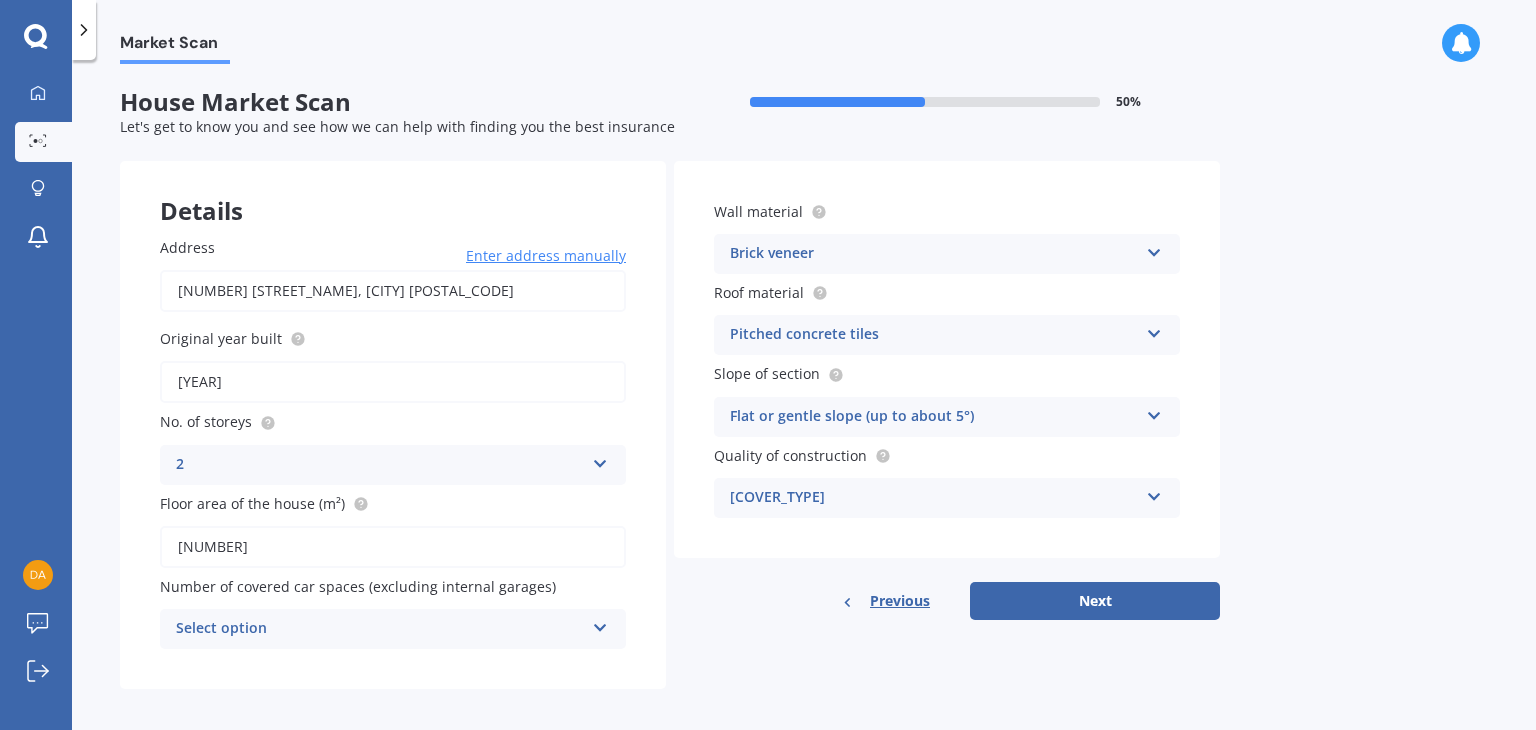 click on "Select option" at bounding box center (380, 629) 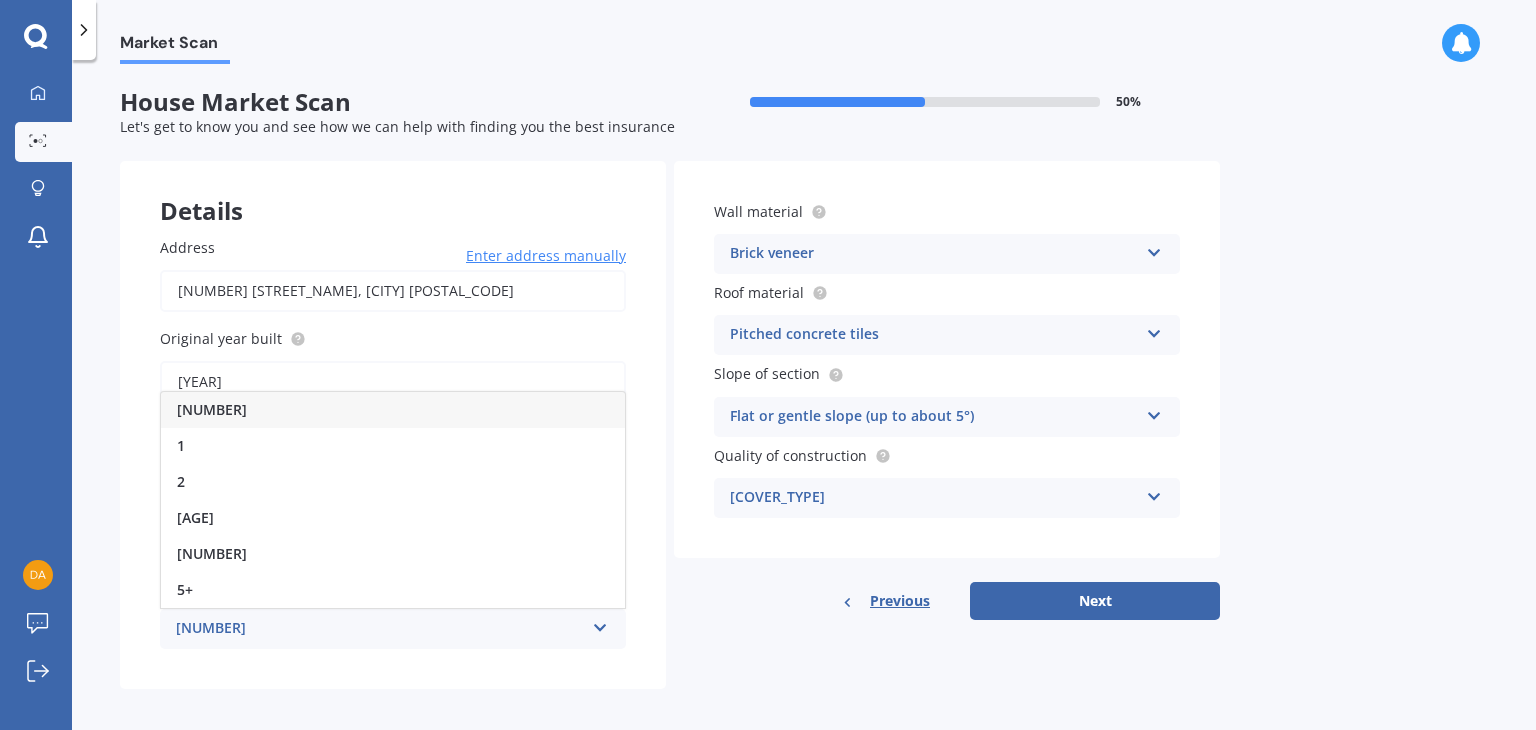 click on "[NUMBER]" at bounding box center (380, 629) 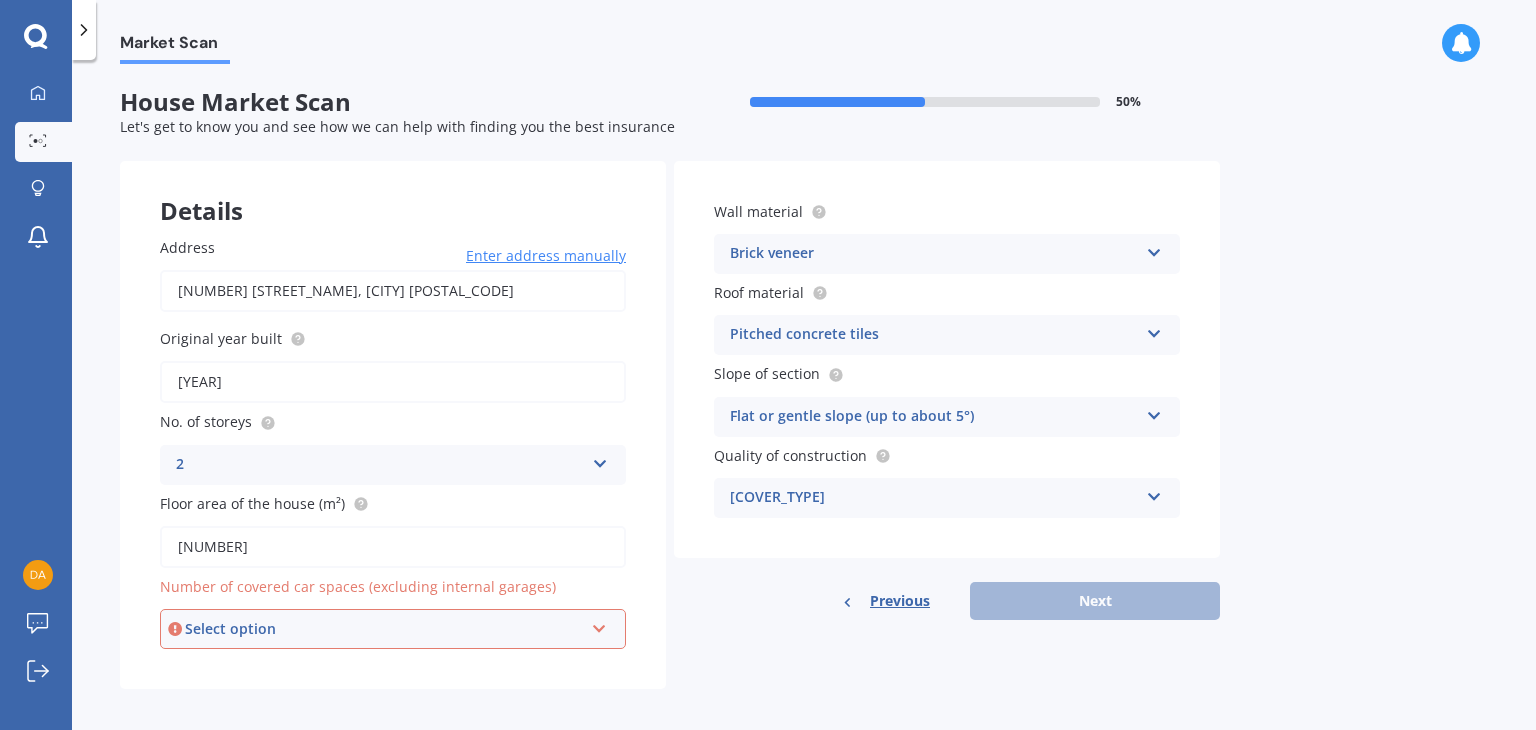 click on "Select option 0 1 2 3 4 5+" at bounding box center (393, 629) 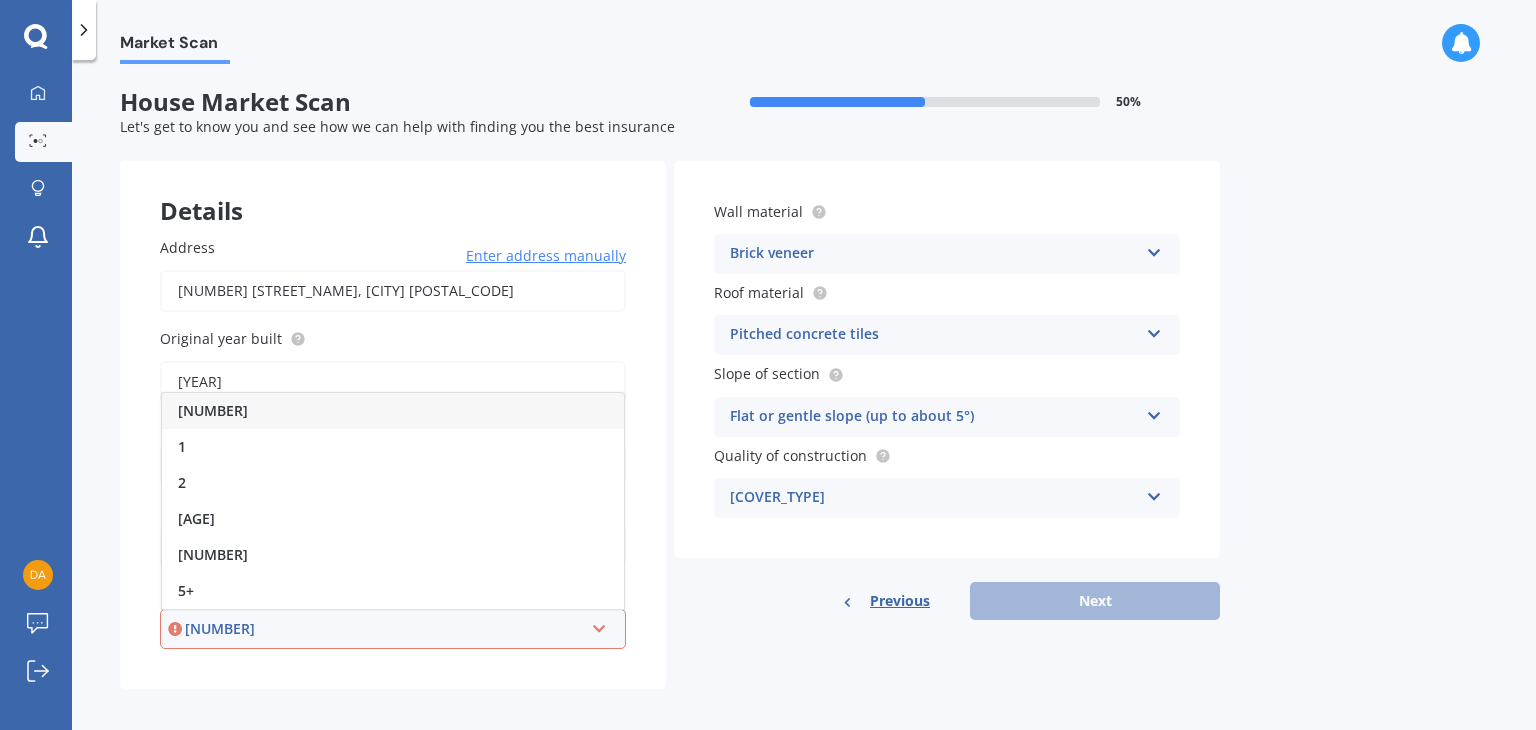 click on "[NUMBER]" at bounding box center [393, 411] 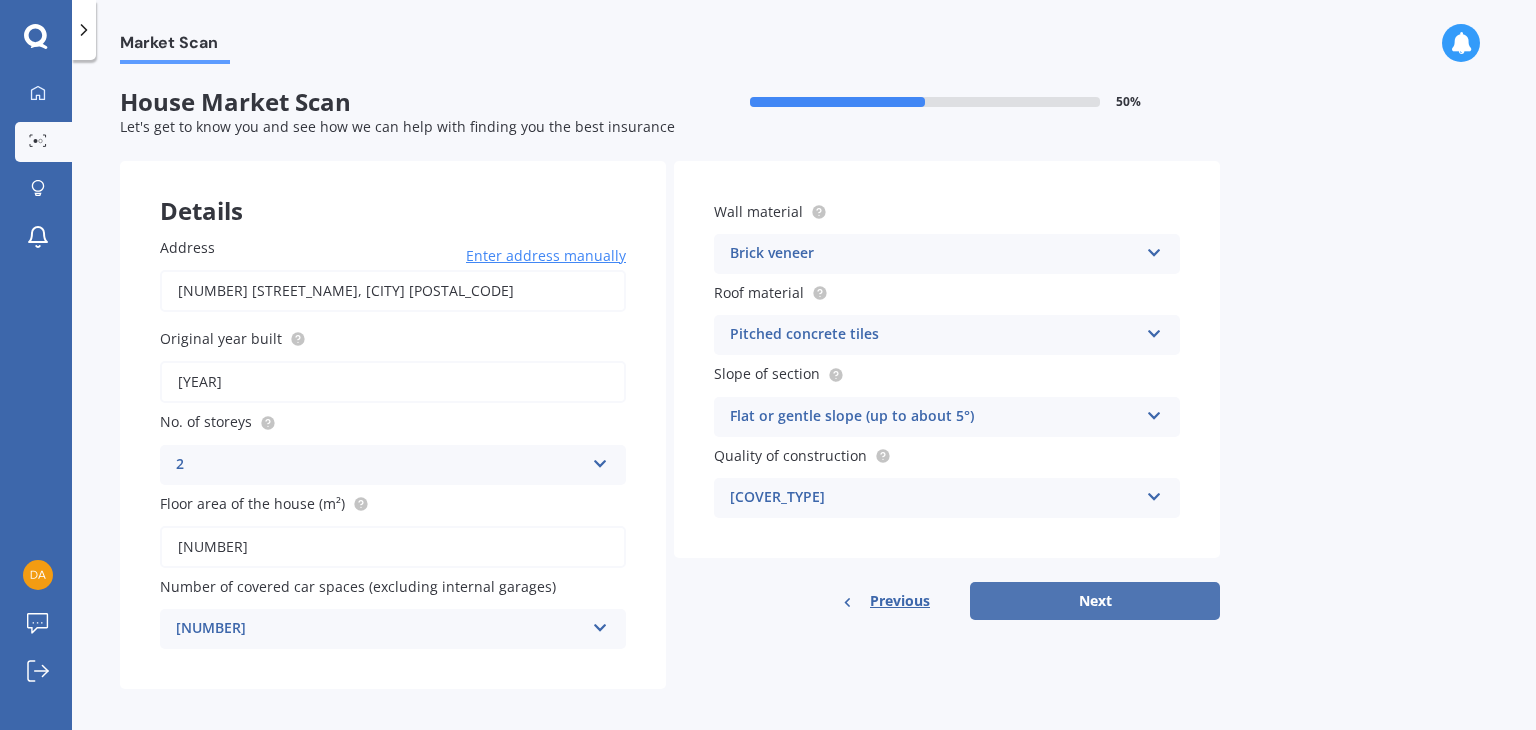 click on "Next" at bounding box center [1095, 601] 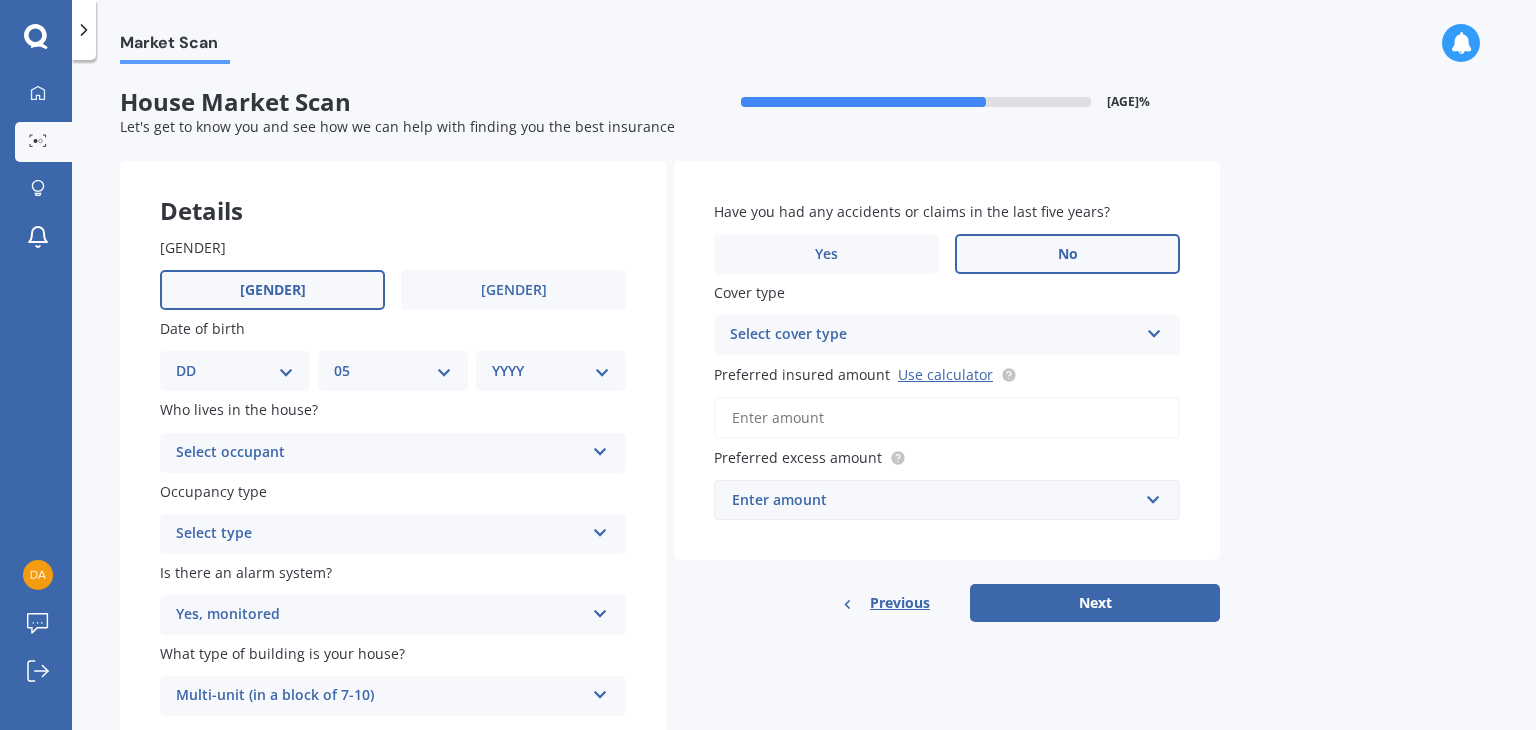 click on "Select occupant" at bounding box center [380, 453] 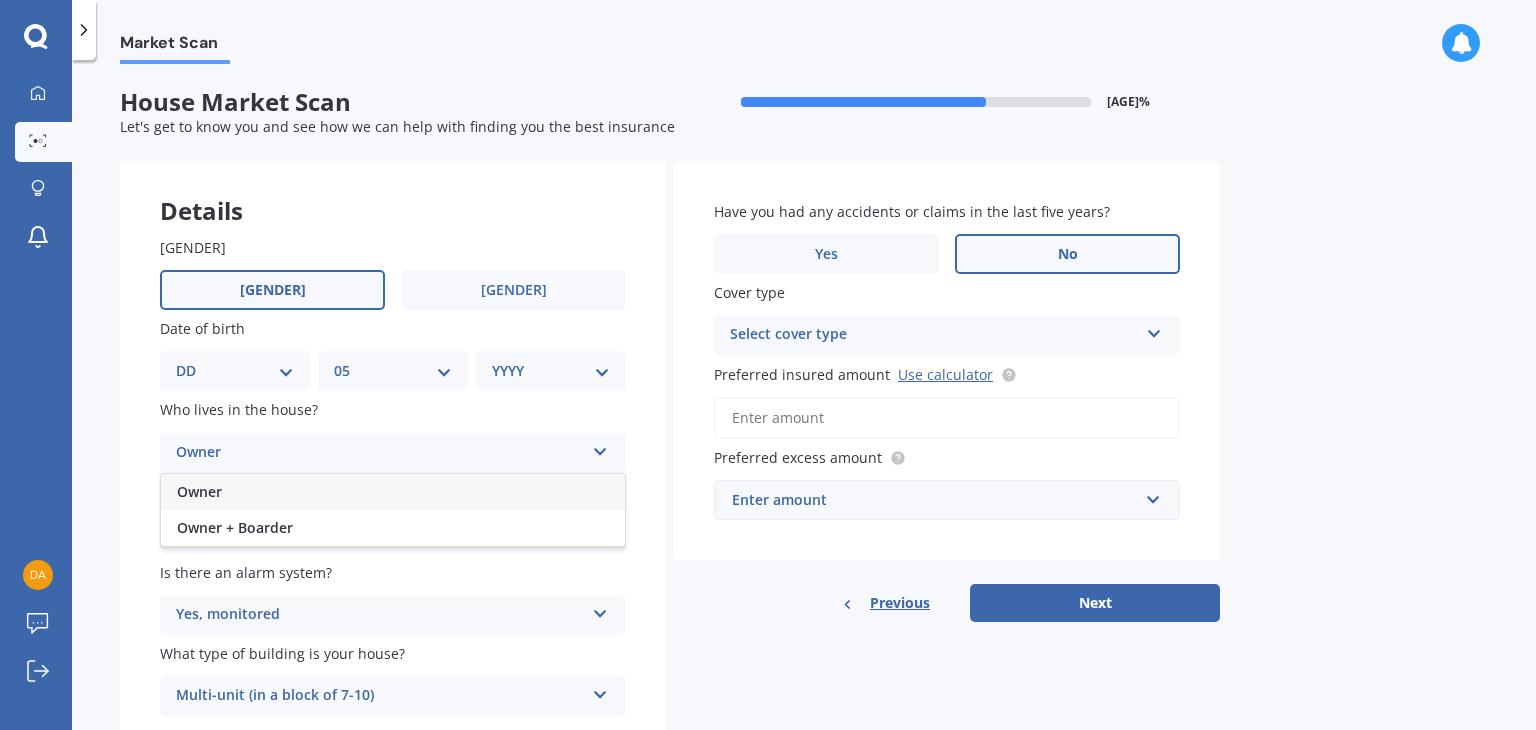 click on "Owner" at bounding box center (393, 492) 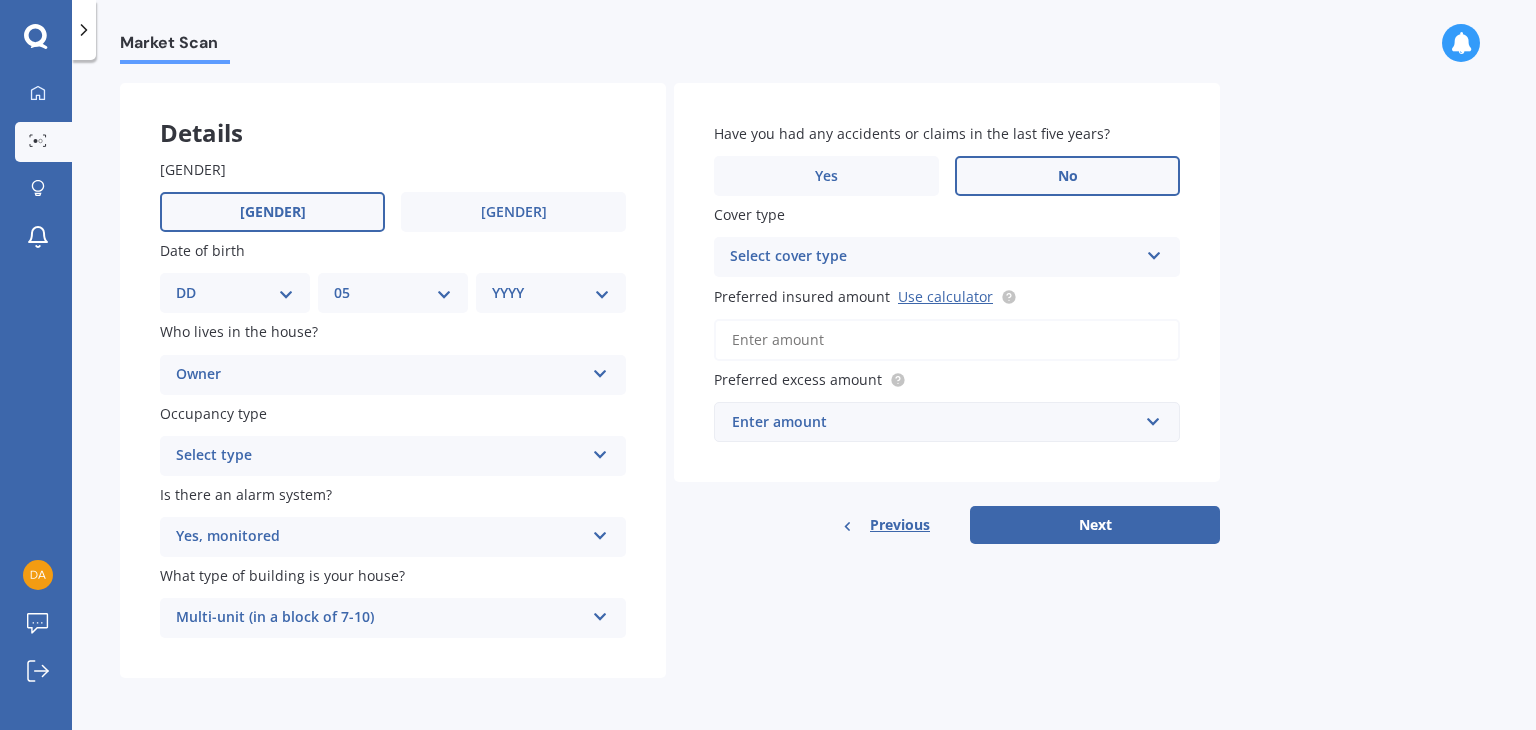 scroll, scrollTop: 78, scrollLeft: 0, axis: vertical 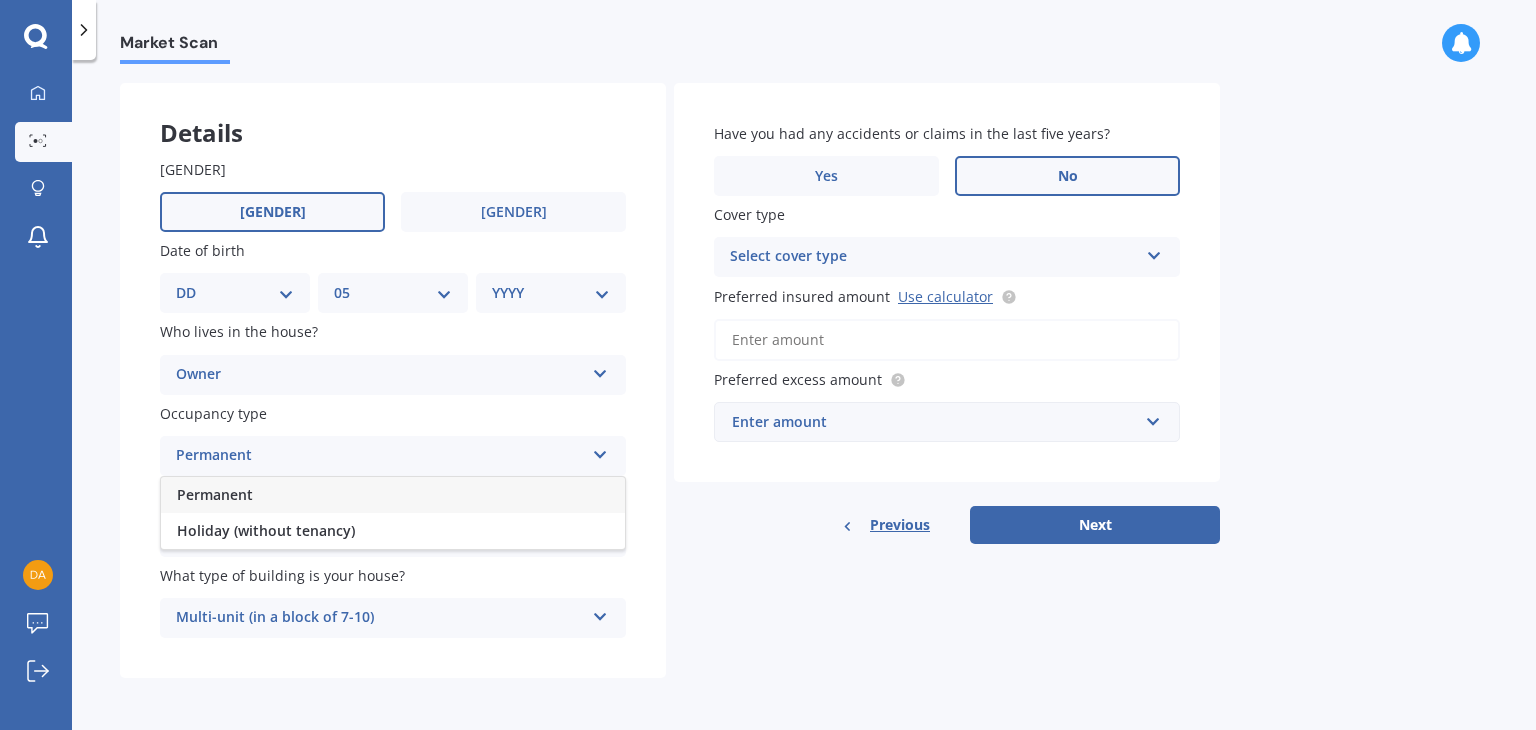 click on "Permanent" at bounding box center [393, 495] 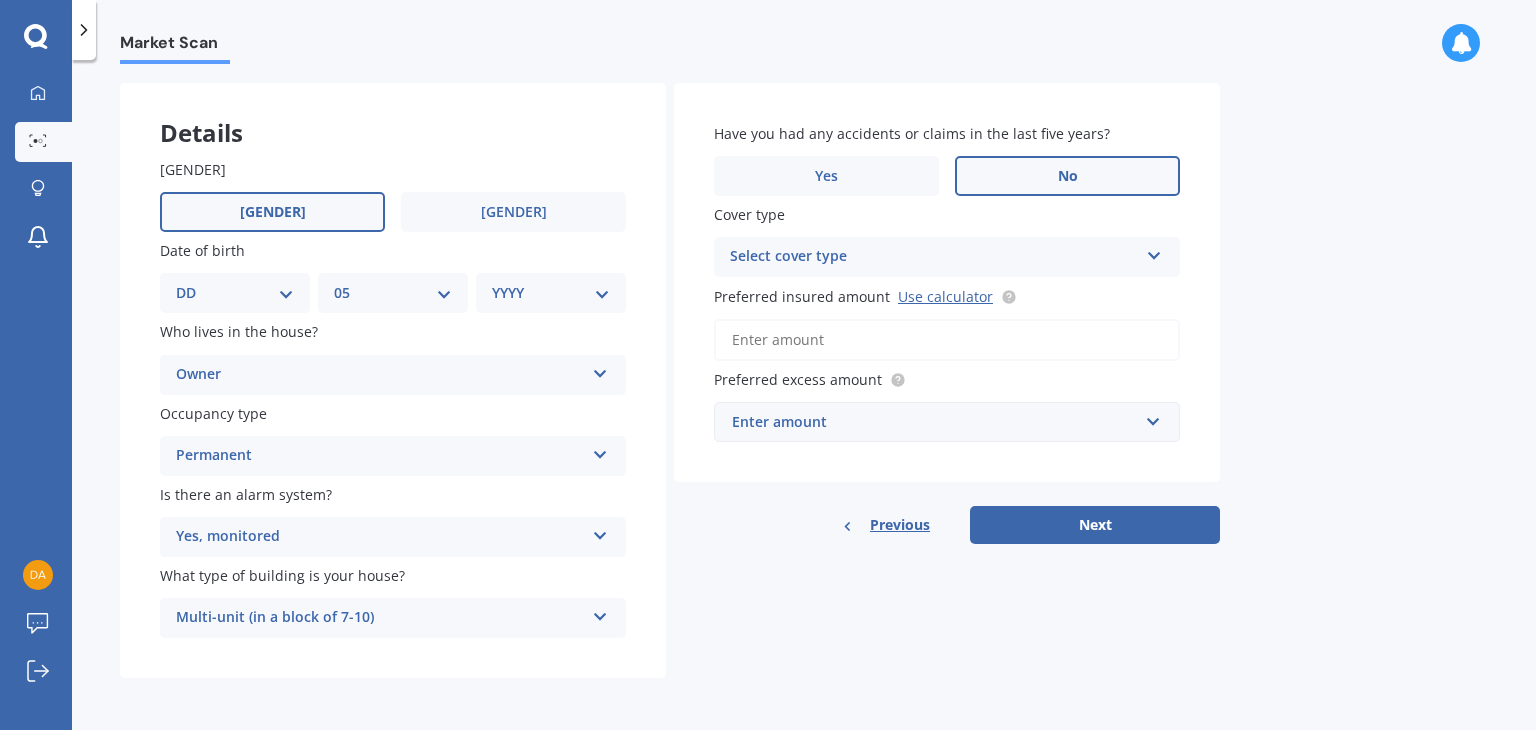 click on "Select cover type" at bounding box center [934, 257] 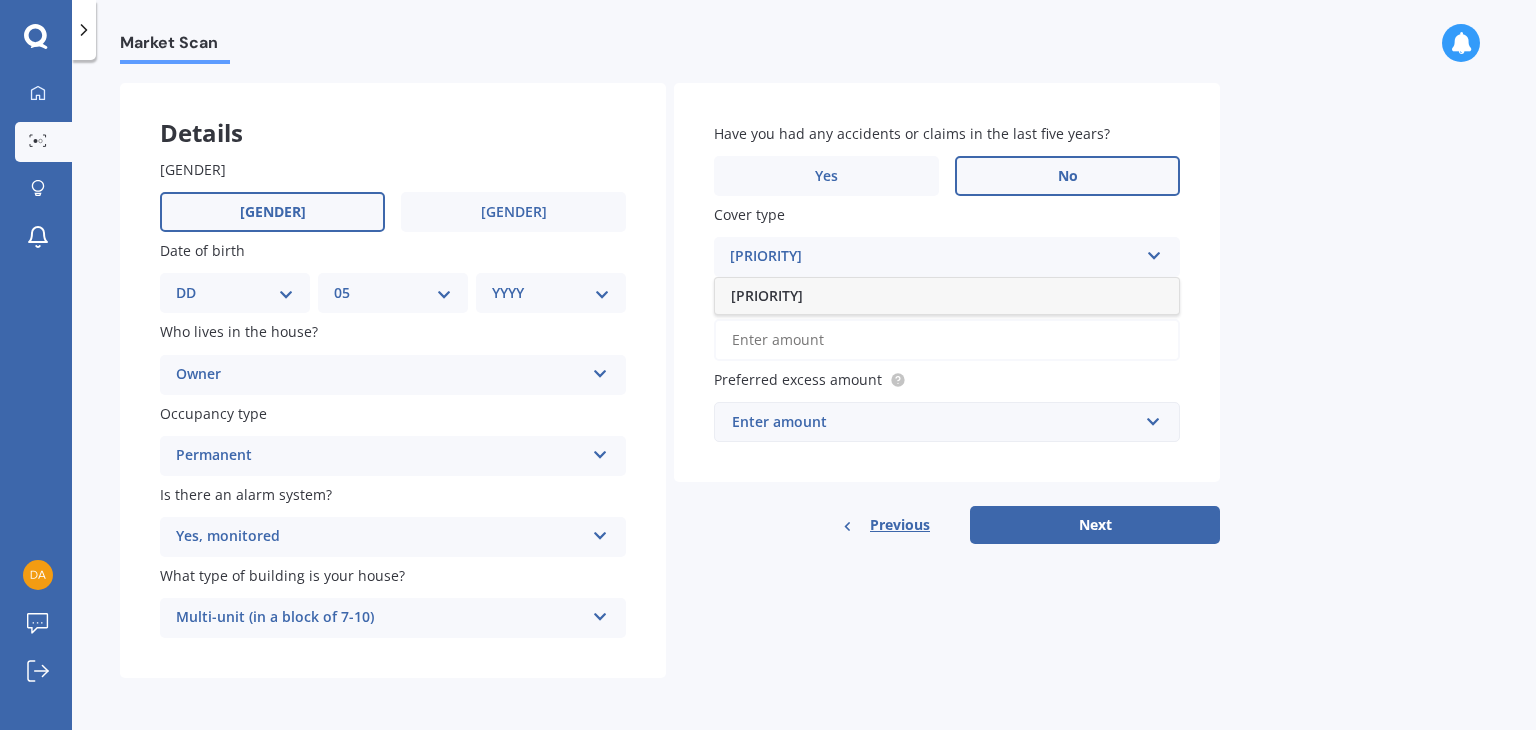 click on "[PRIORITY]" at bounding box center (934, 257) 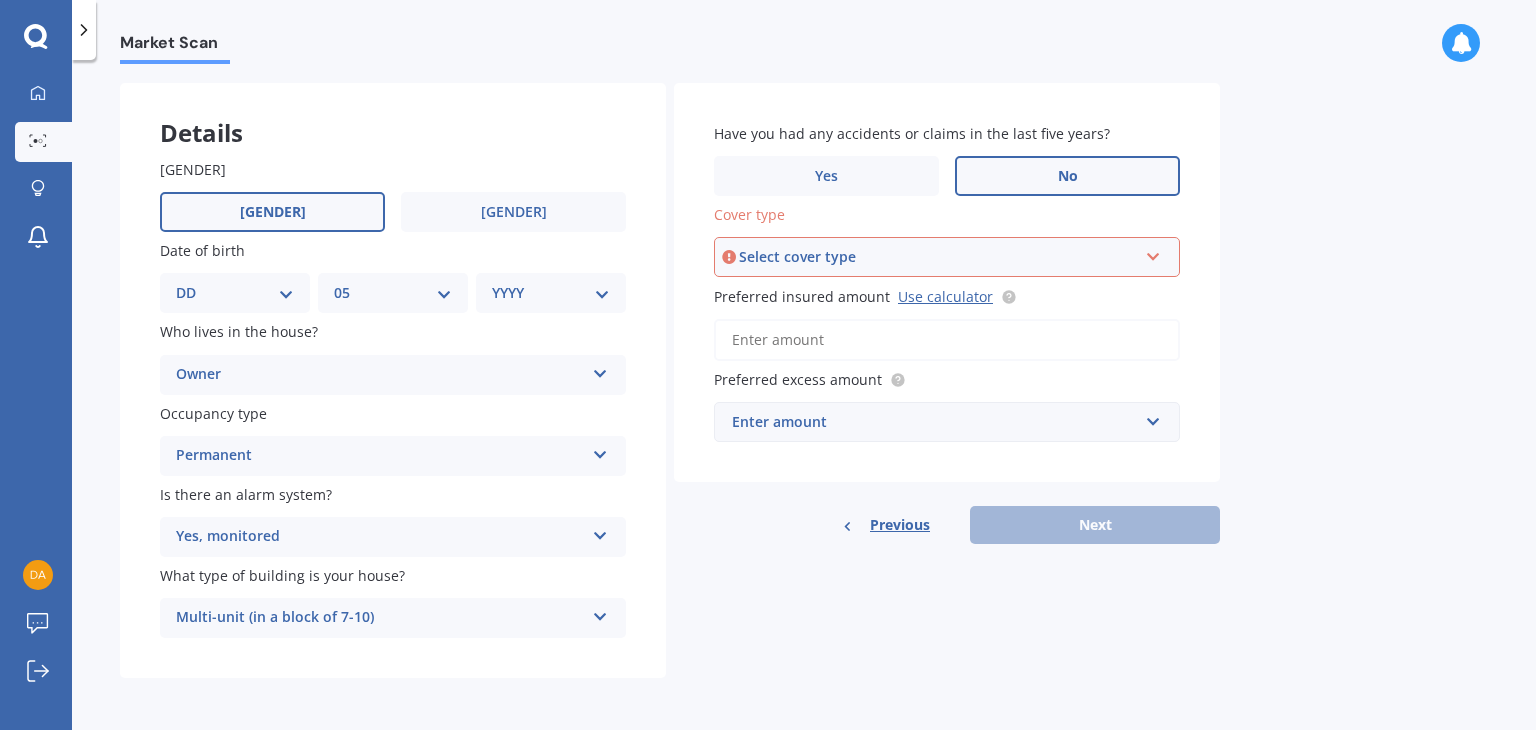click on "Select cover type" at bounding box center [938, 257] 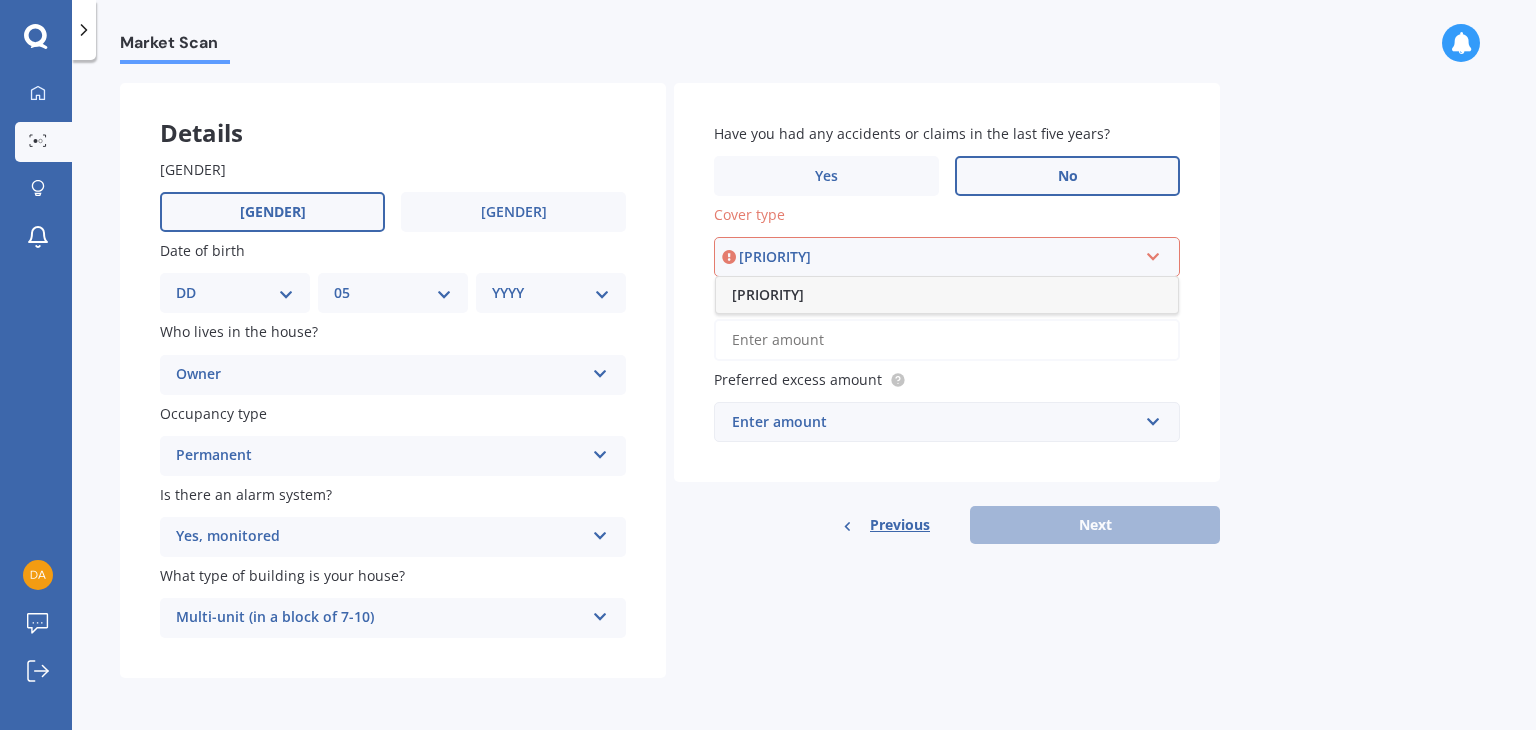 click on "[PRIORITY]" at bounding box center (947, 295) 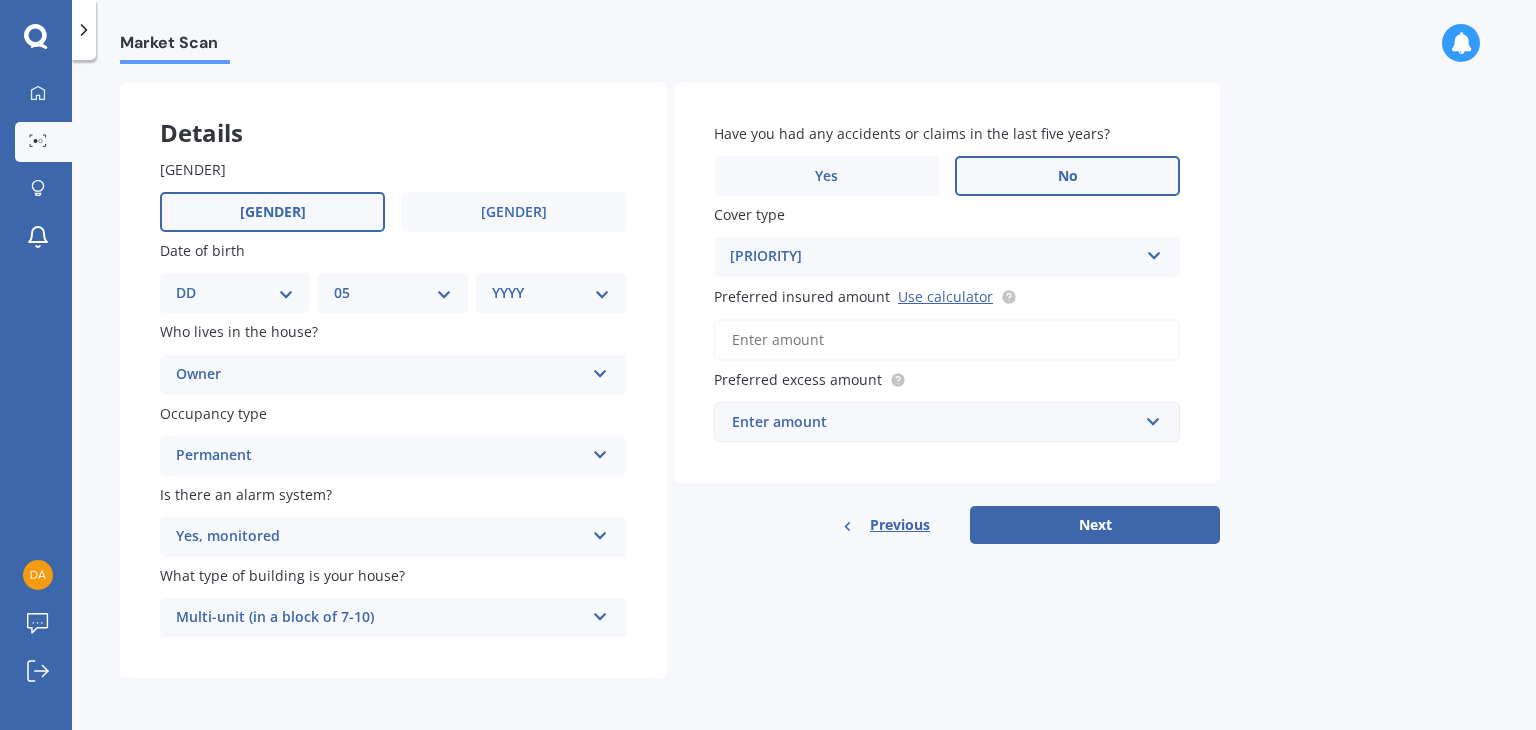 click on "Enter amount" at bounding box center [935, 422] 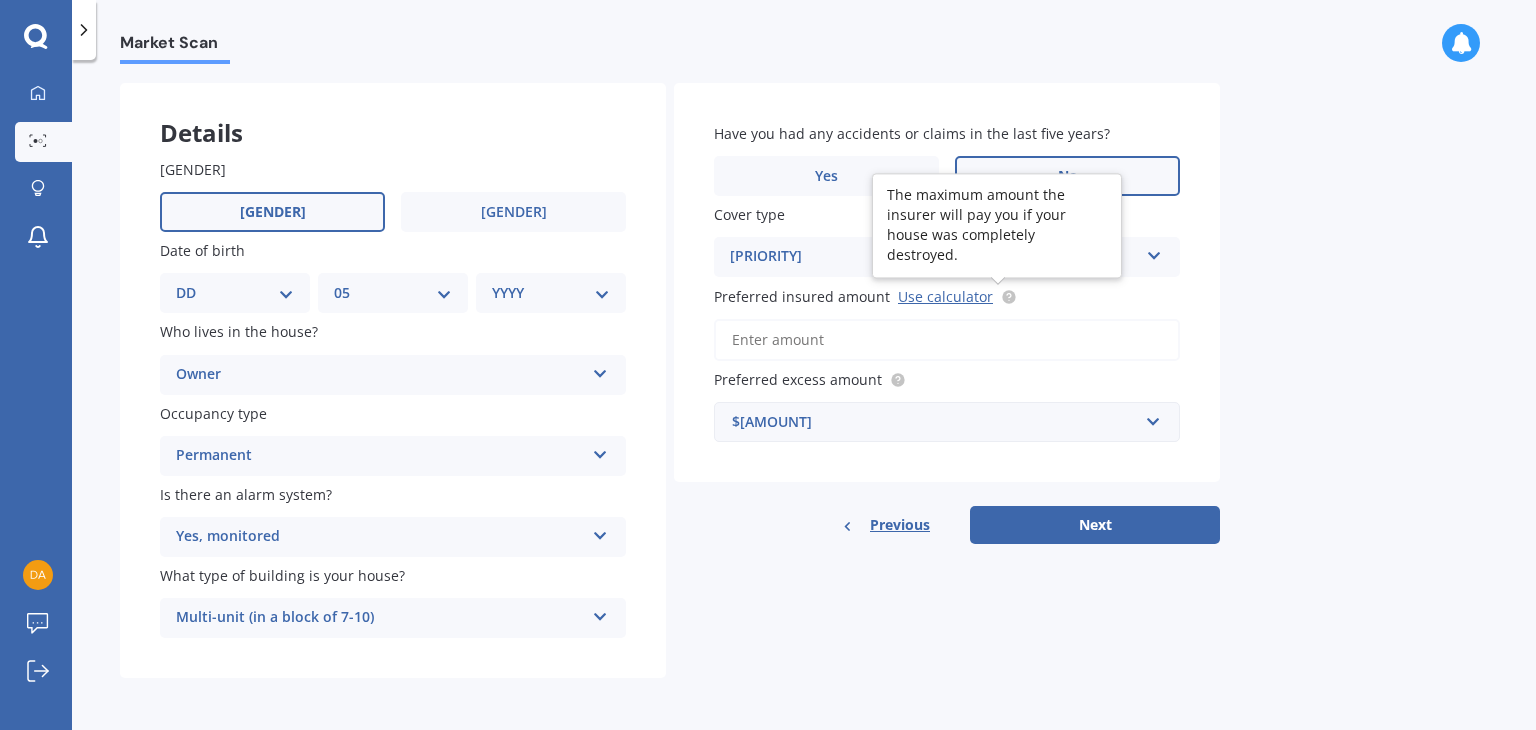 click at bounding box center (1008, 296) 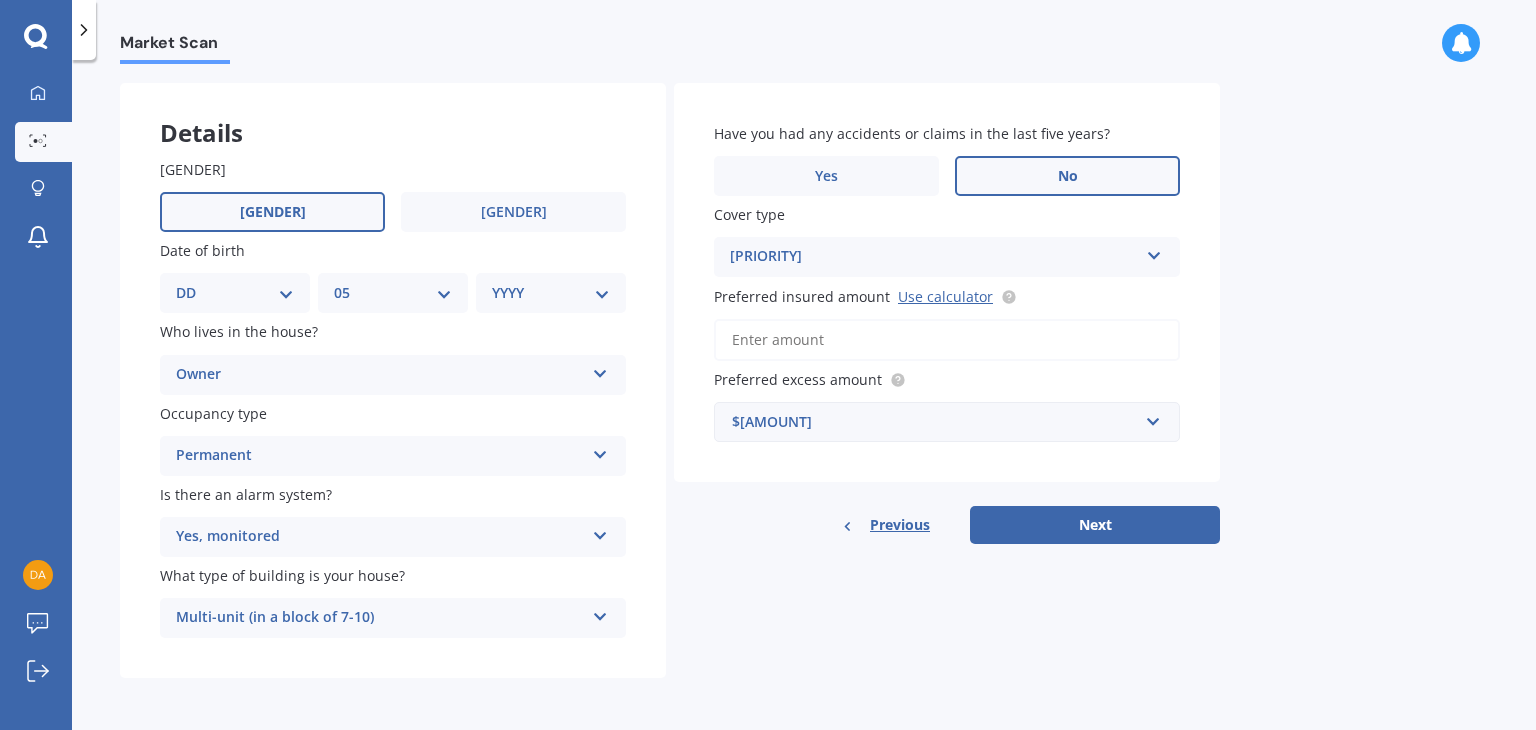 click on "Preferred insured amount Use calculator" at bounding box center [947, 340] 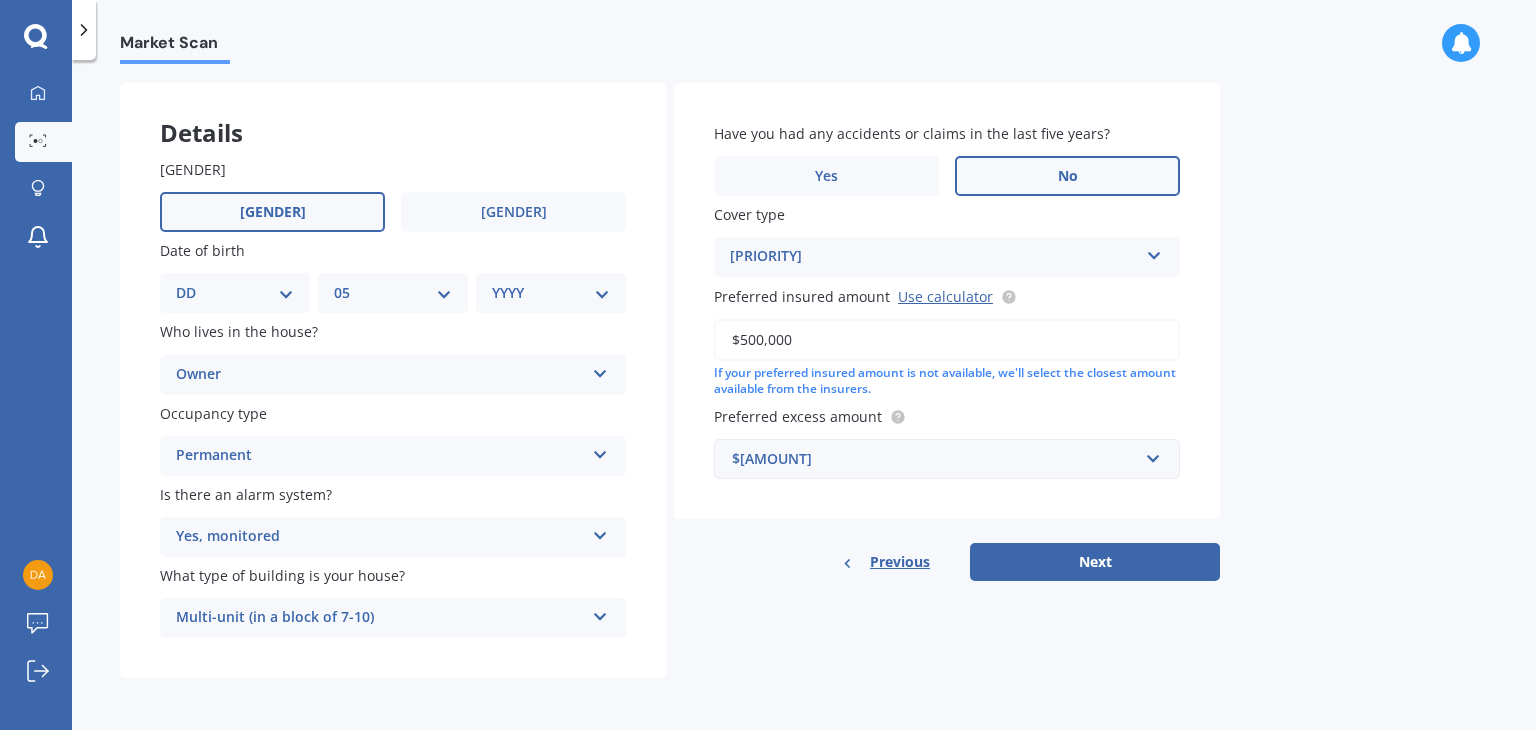type on "$500,000" 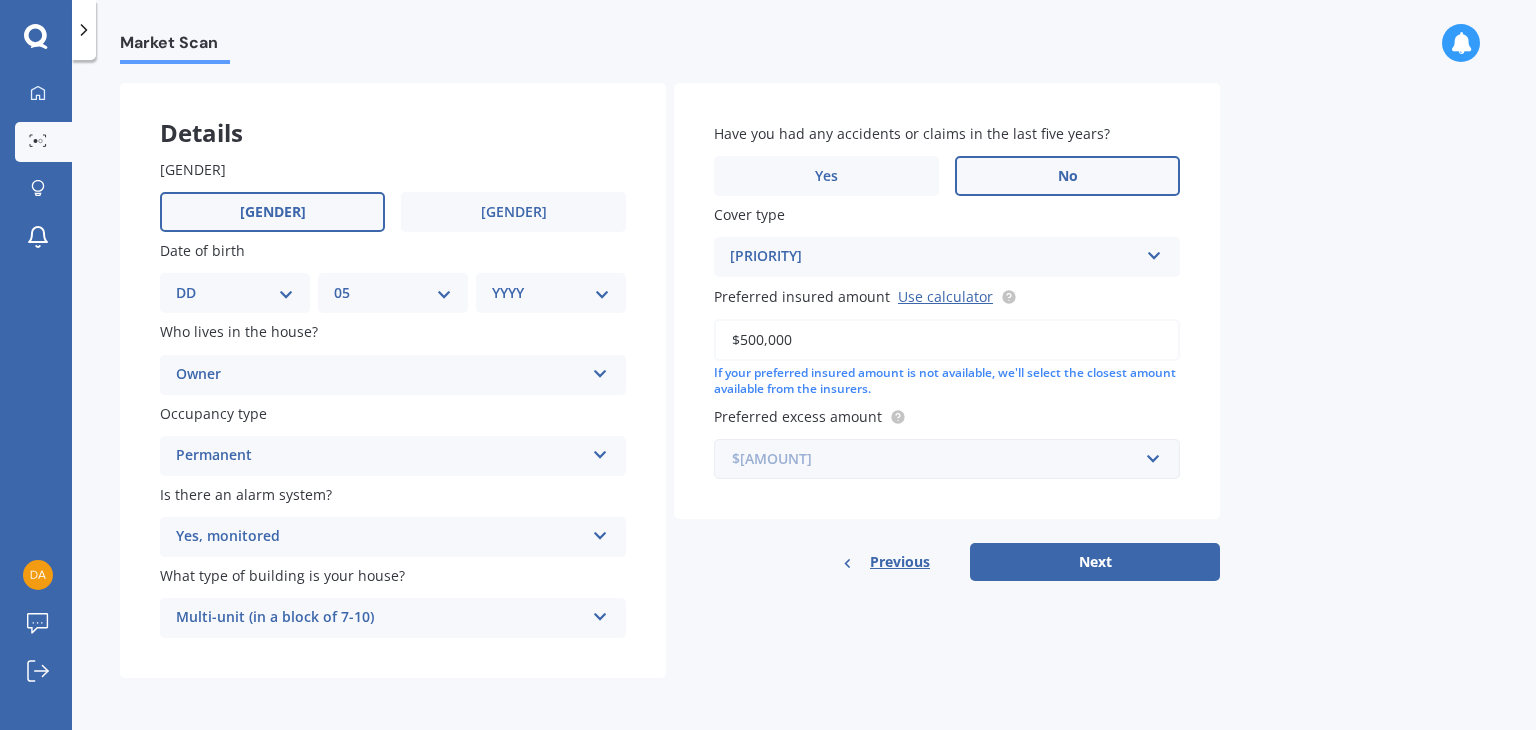 click at bounding box center (940, 459) 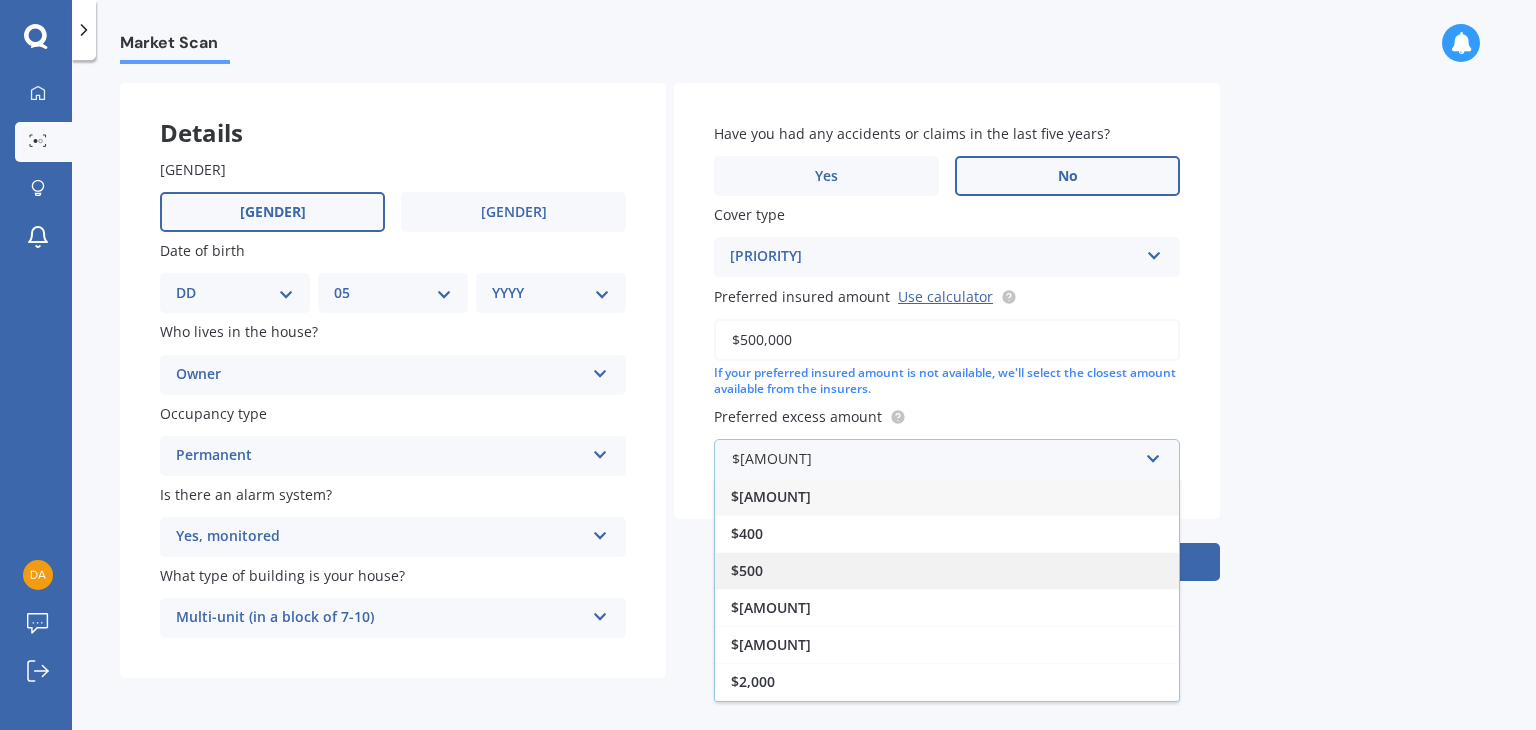 click on "$500" at bounding box center (947, 570) 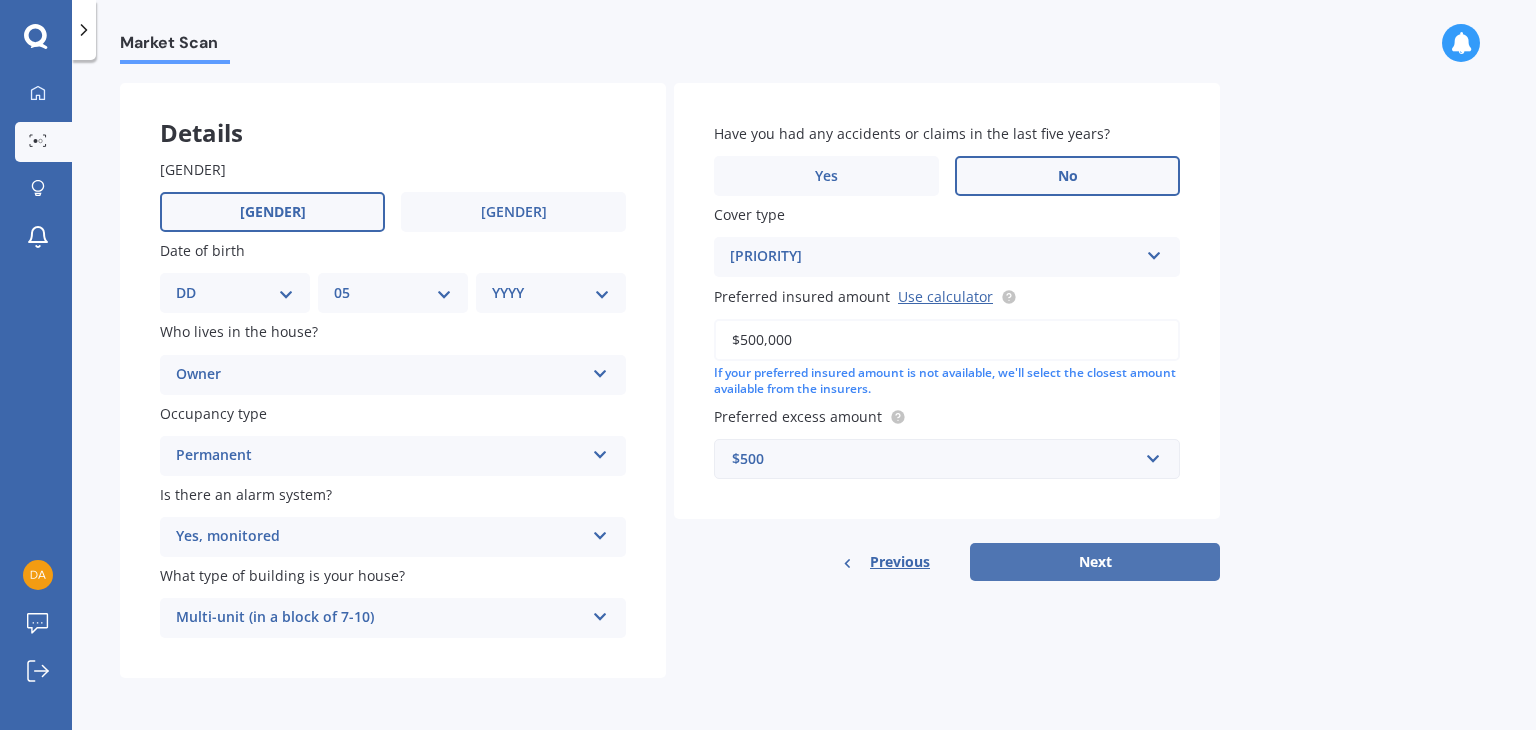 click on "Next" at bounding box center [1095, 562] 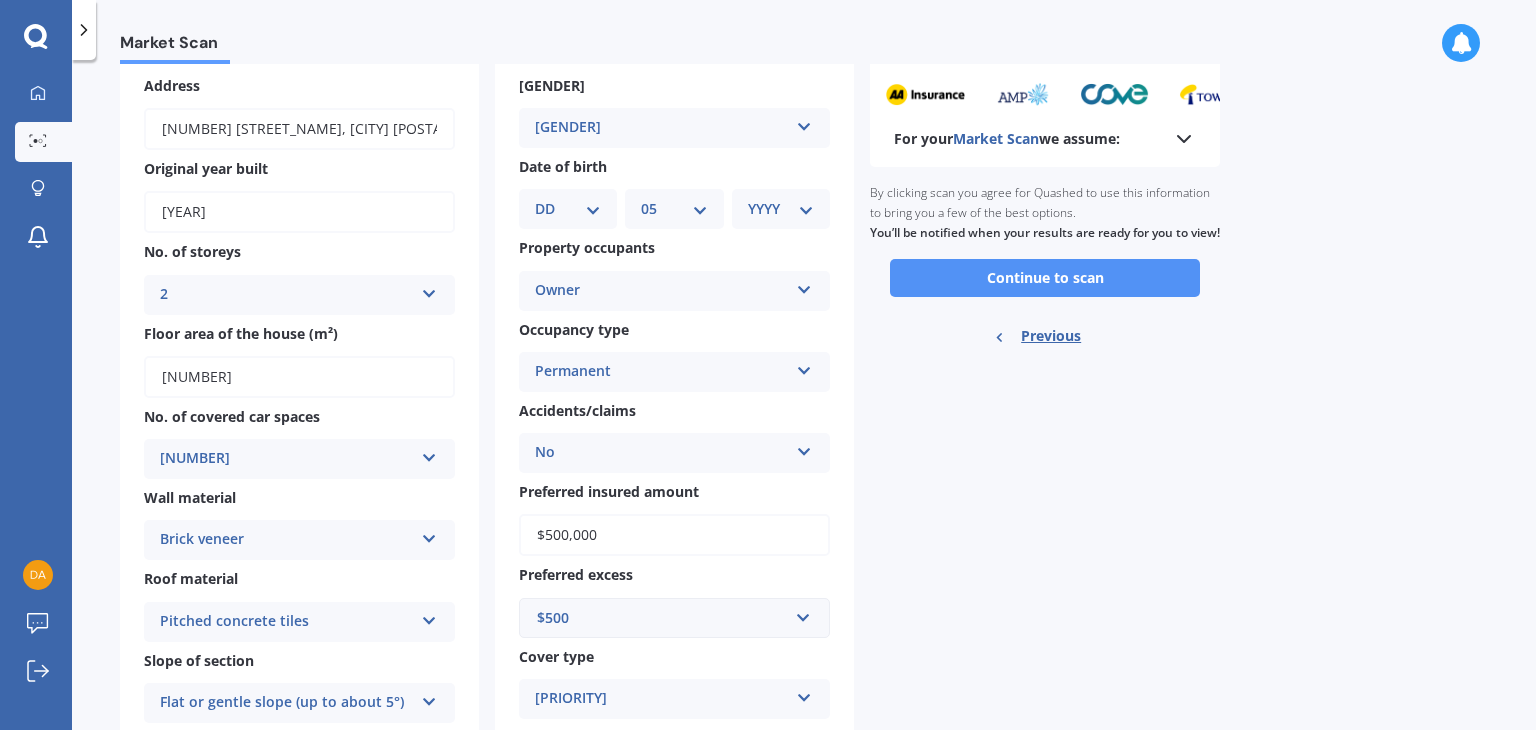 scroll, scrollTop: 0, scrollLeft: 0, axis: both 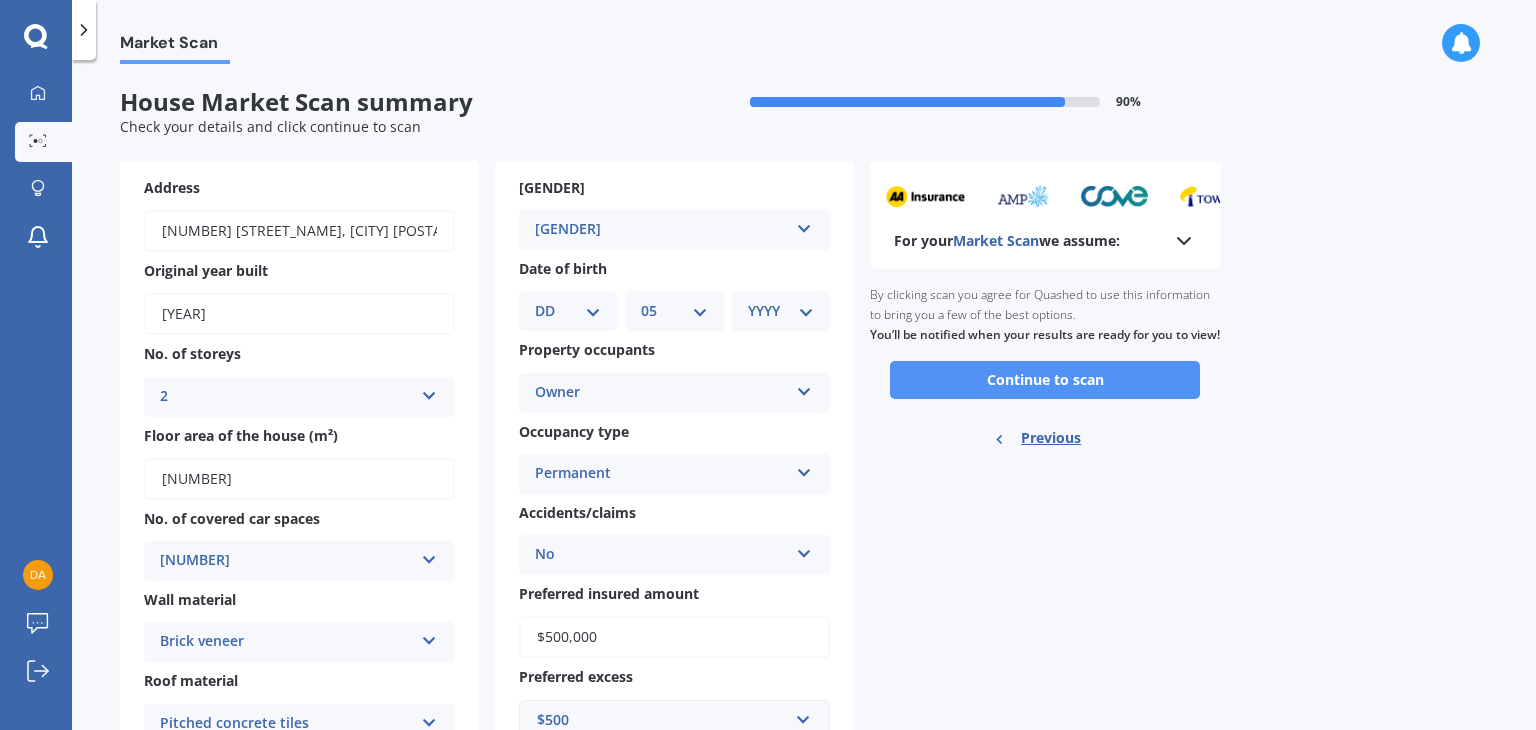 click on "Continue to scan" at bounding box center [1045, 380] 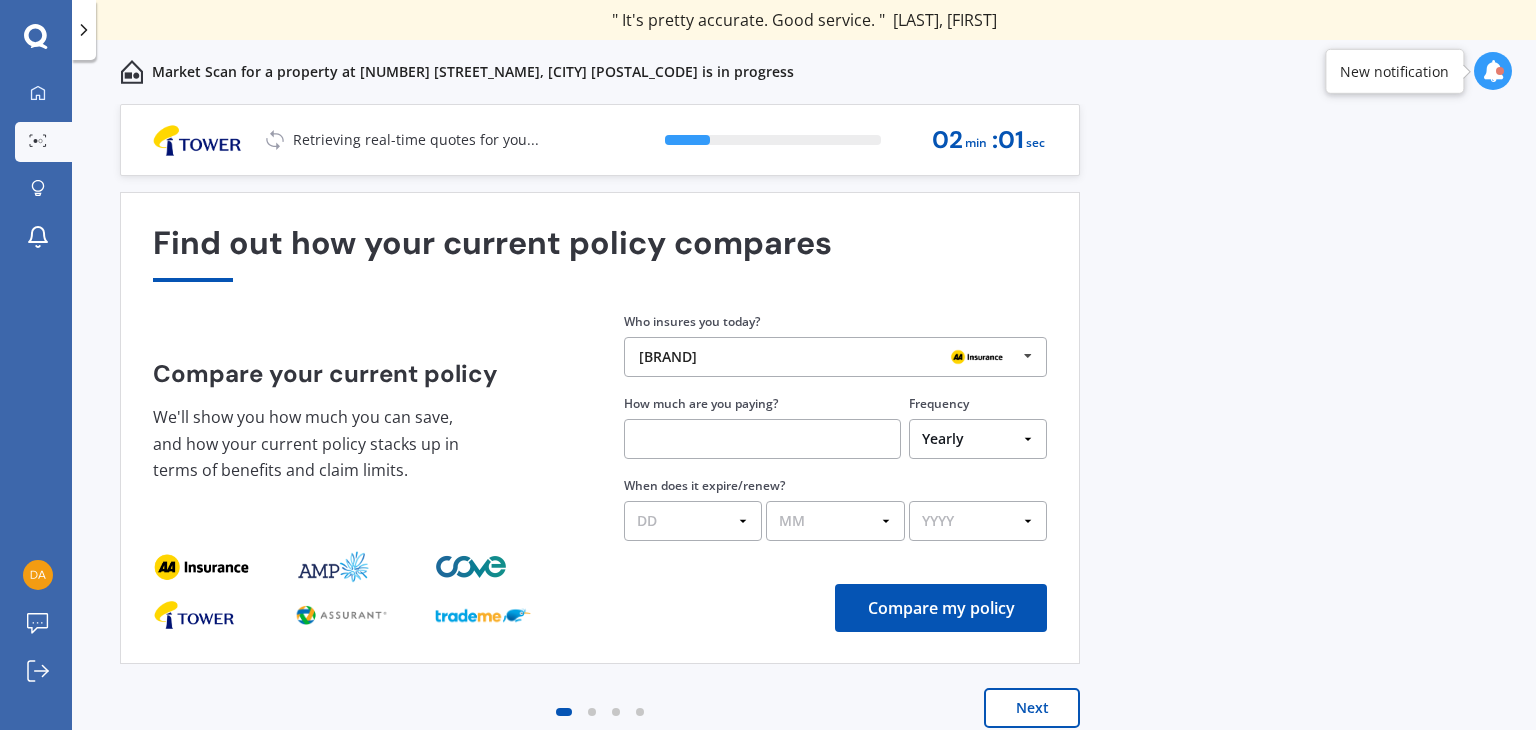drag, startPoint x: 1010, startPoint y: 321, endPoint x: 1136, endPoint y: 47, distance: 301.5825 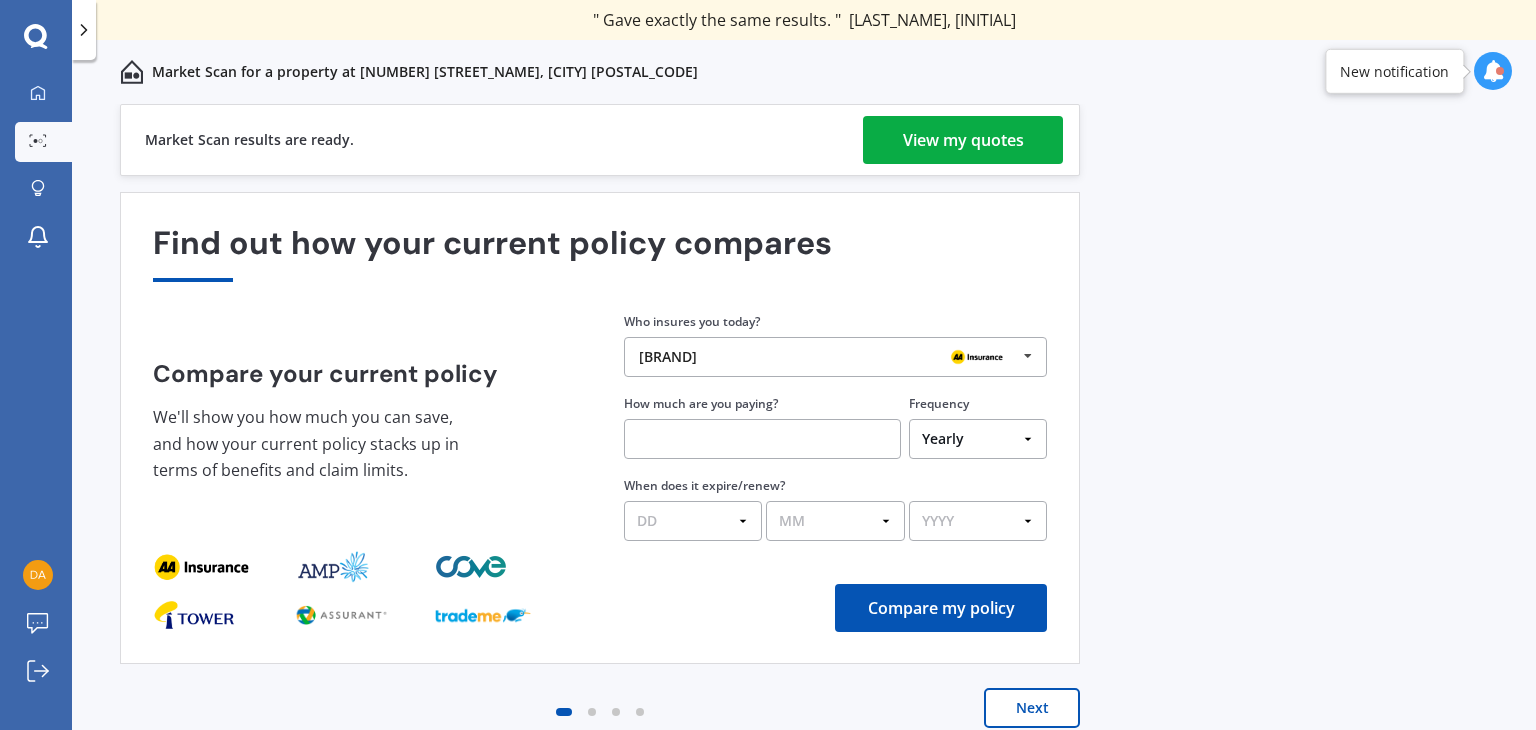 click on "View my quotes" at bounding box center [963, 140] 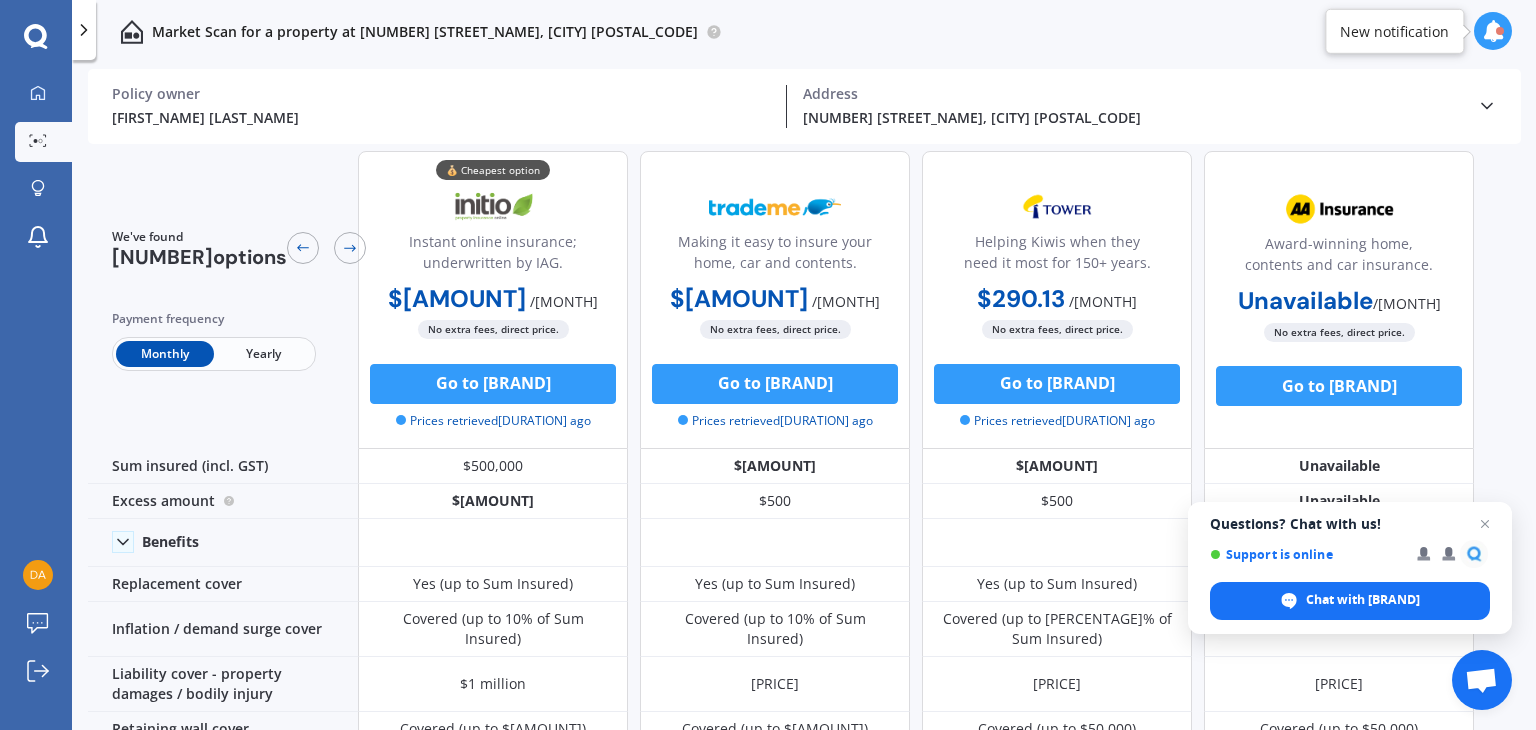 scroll, scrollTop: 0, scrollLeft: 0, axis: both 